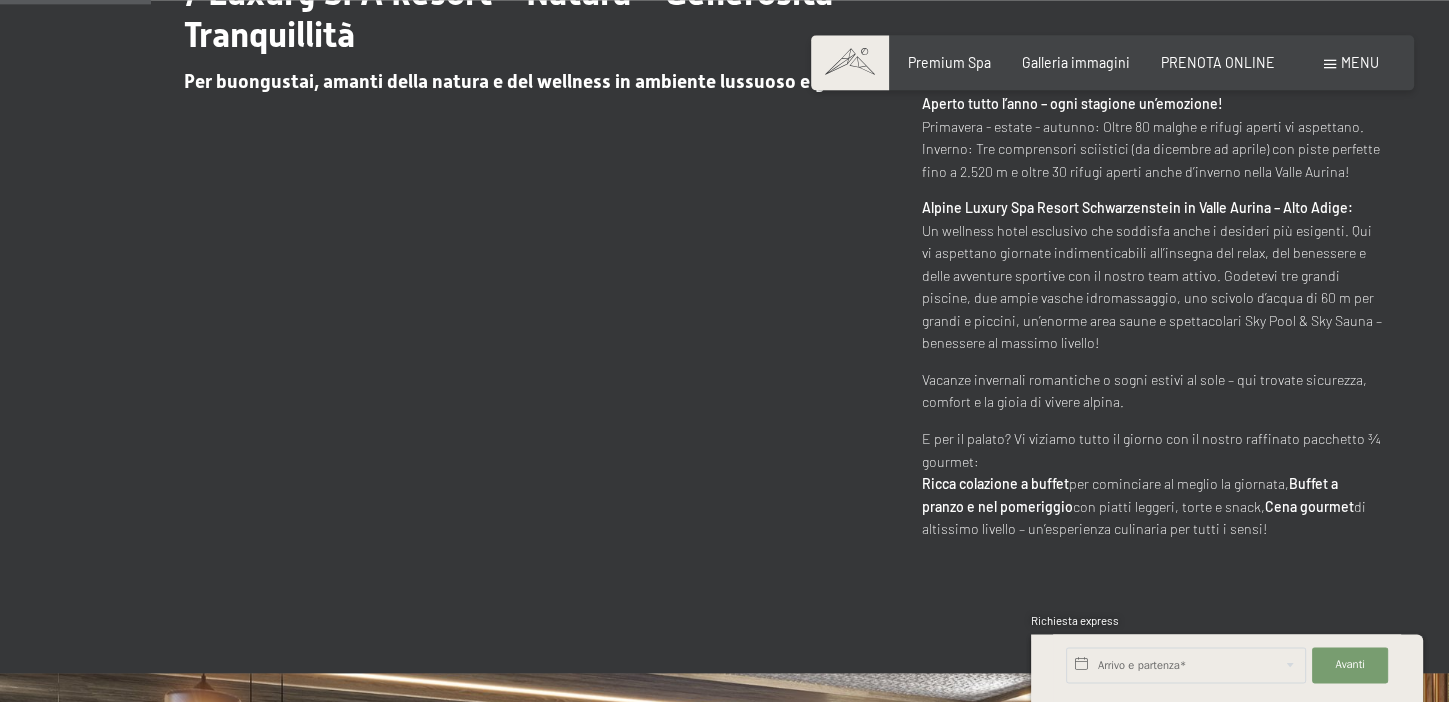 scroll, scrollTop: 950, scrollLeft: 0, axis: vertical 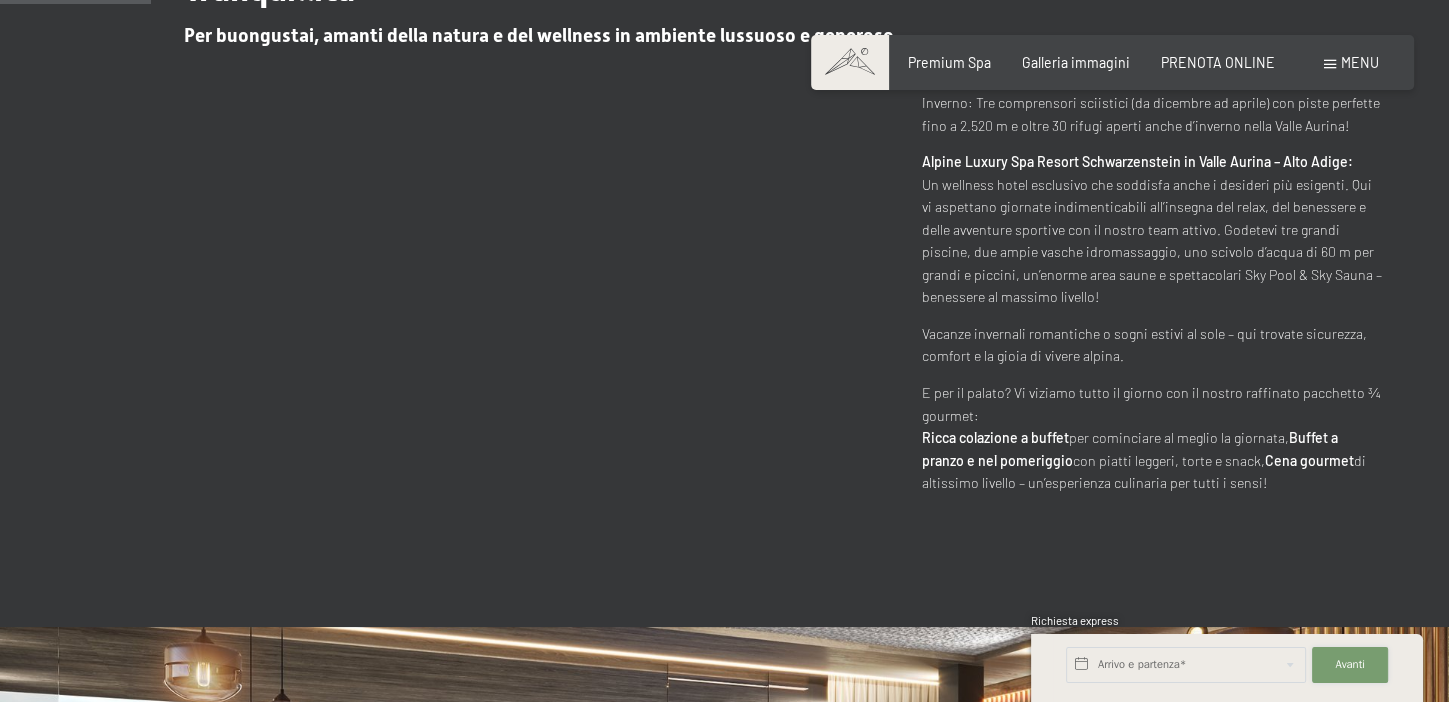 click on "Avanti" at bounding box center [1350, 665] 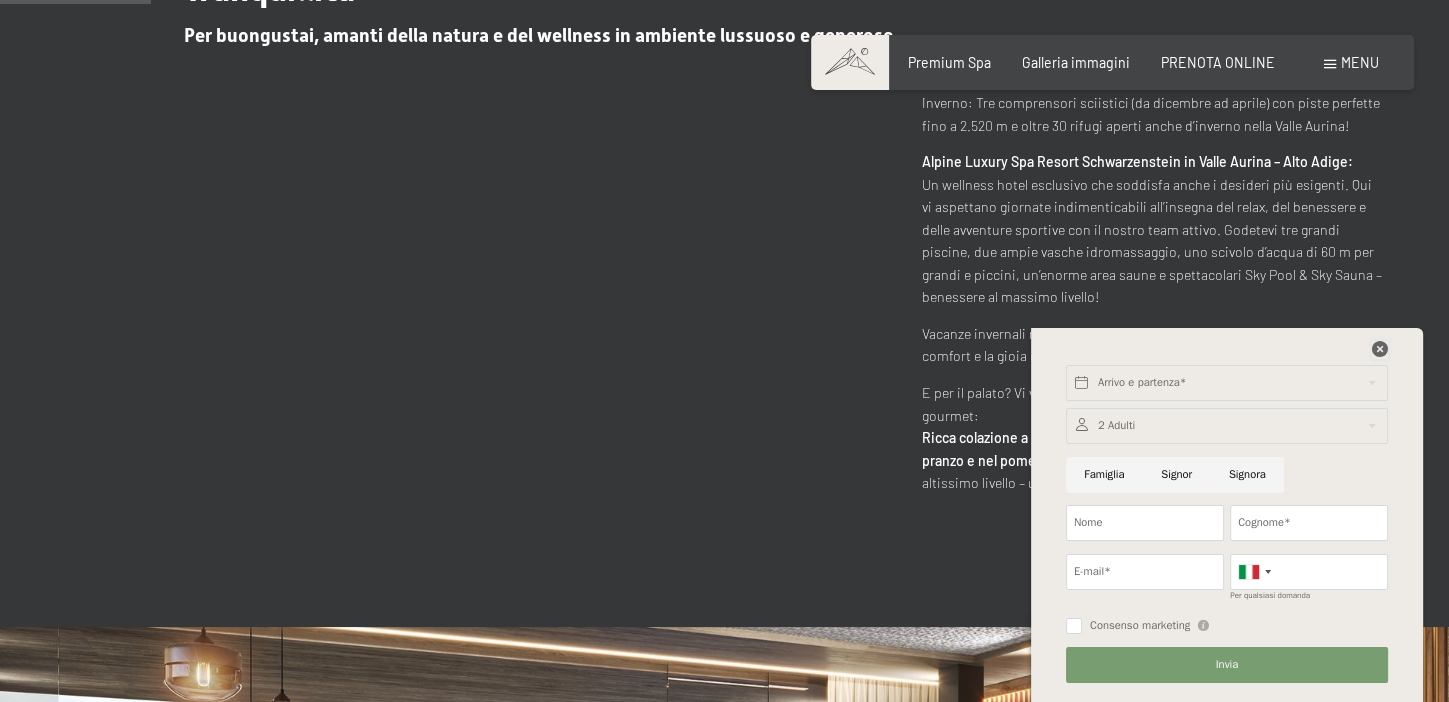 click at bounding box center (1380, 349) 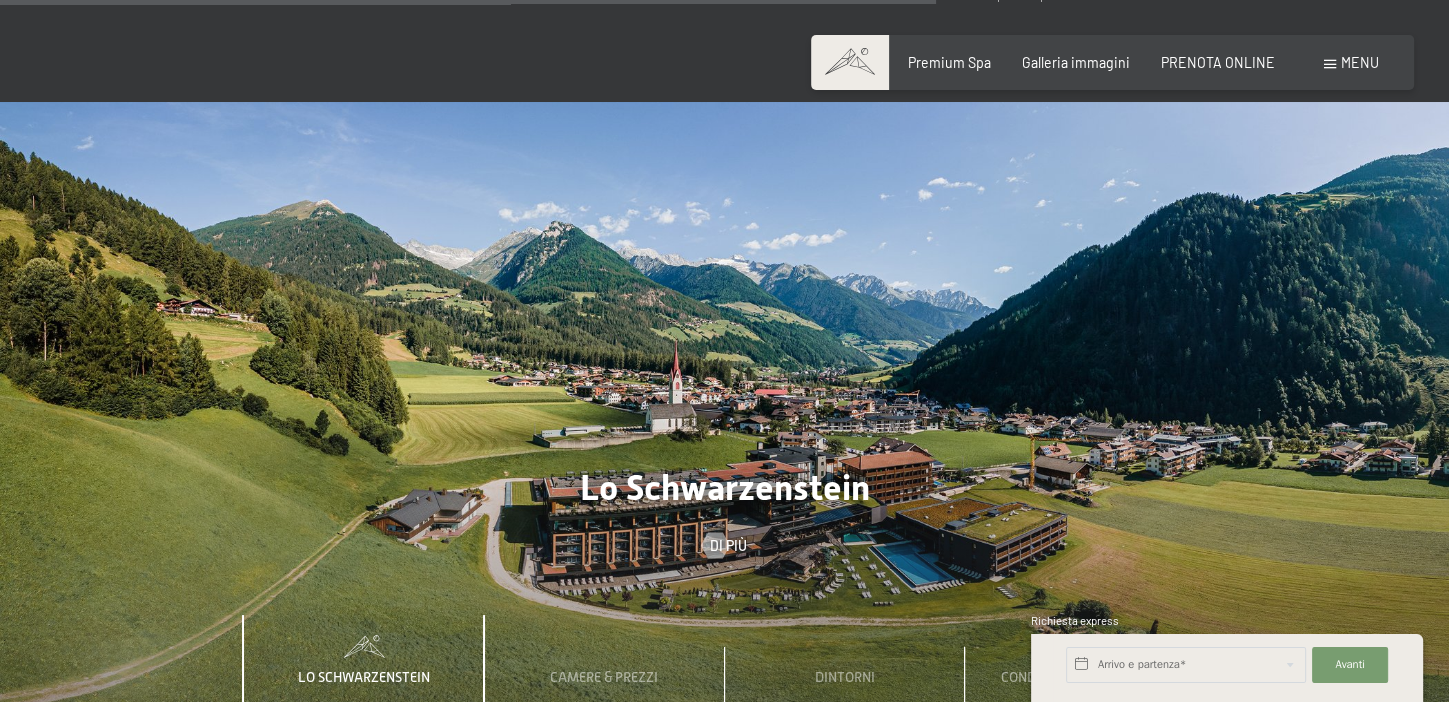 scroll, scrollTop: 5065, scrollLeft: 0, axis: vertical 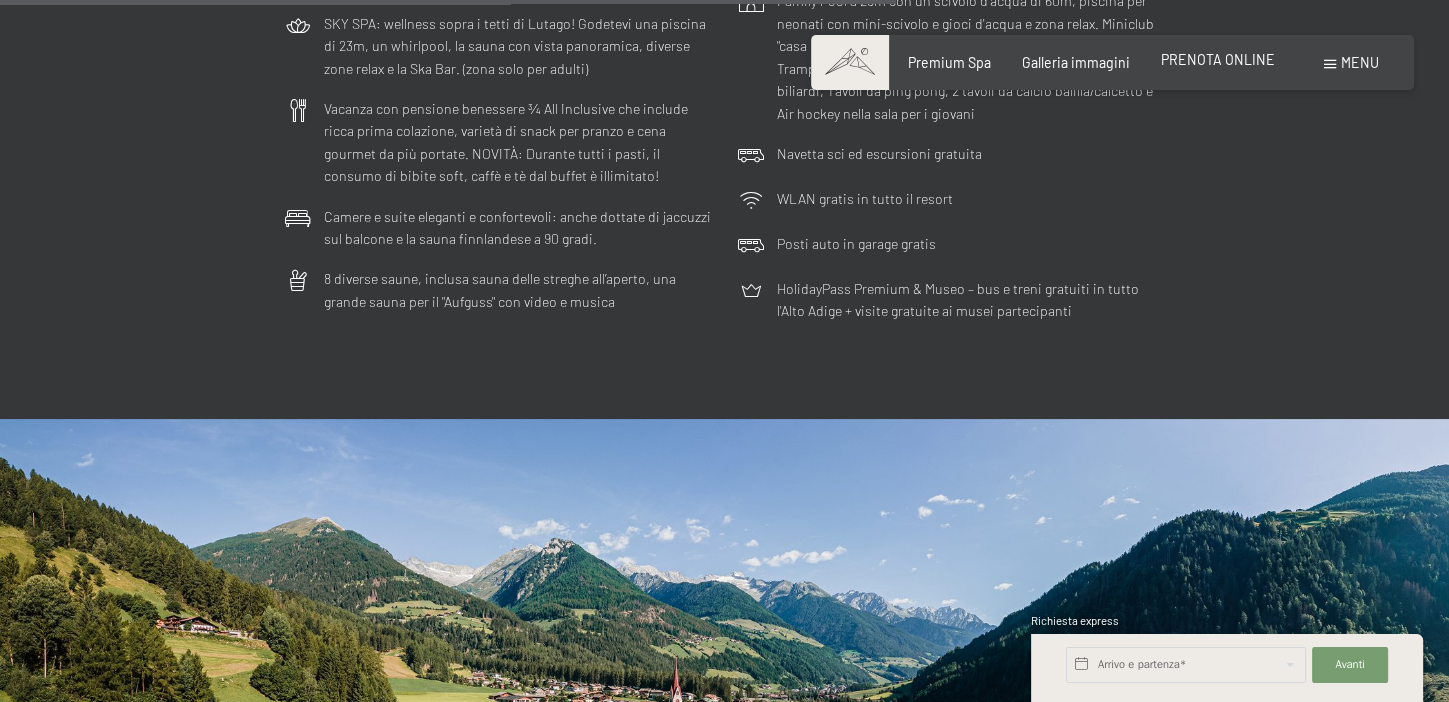 click on "PRENOTA ONLINE" at bounding box center [1218, 59] 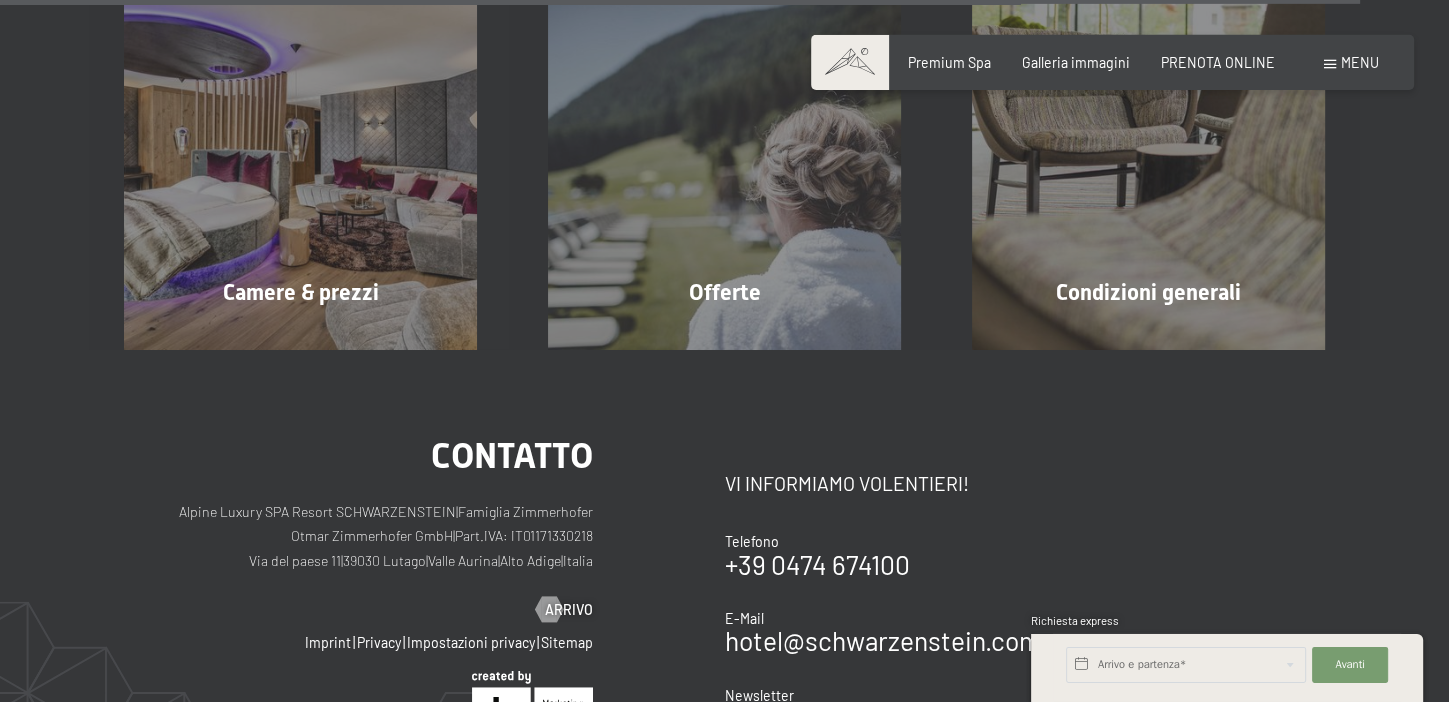 scroll, scrollTop: 6492, scrollLeft: 0, axis: vertical 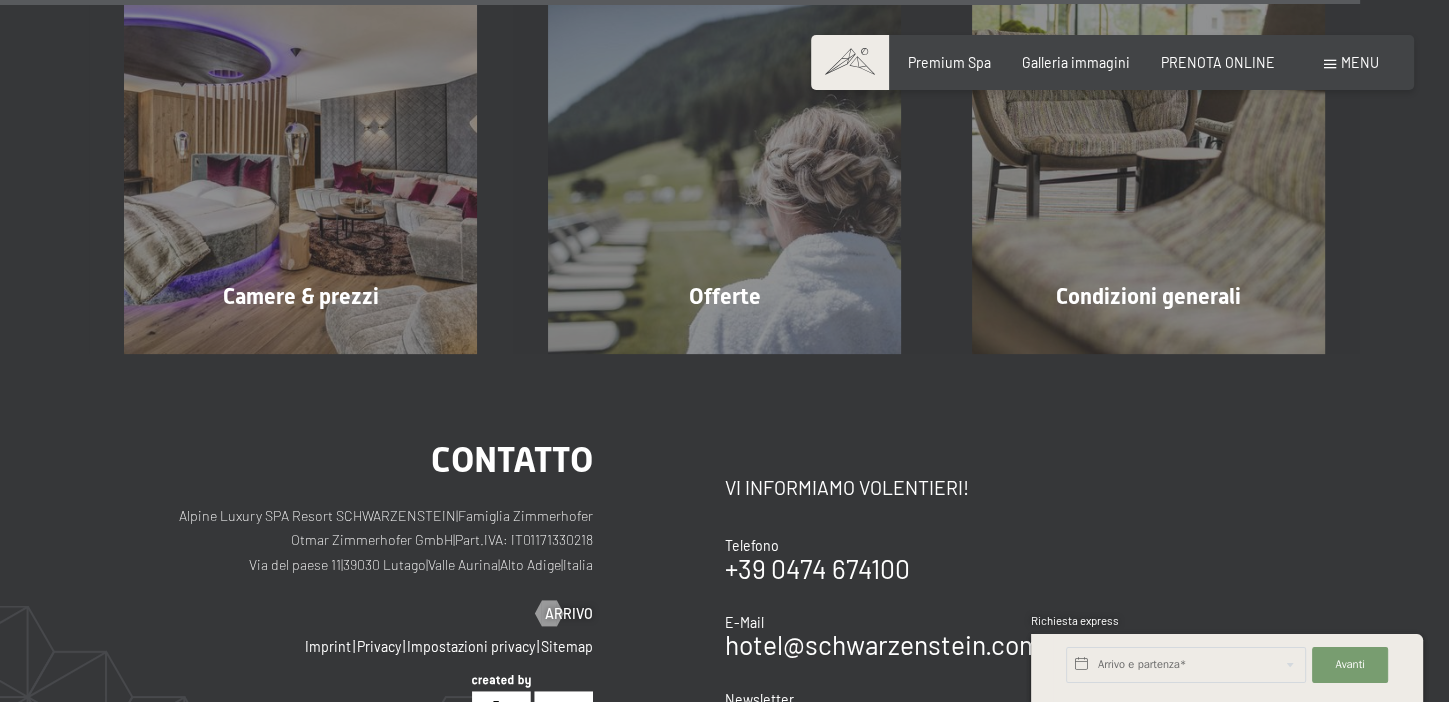 drag, startPoint x: 484, startPoint y: 495, endPoint x: 369, endPoint y: 496, distance: 115.00435 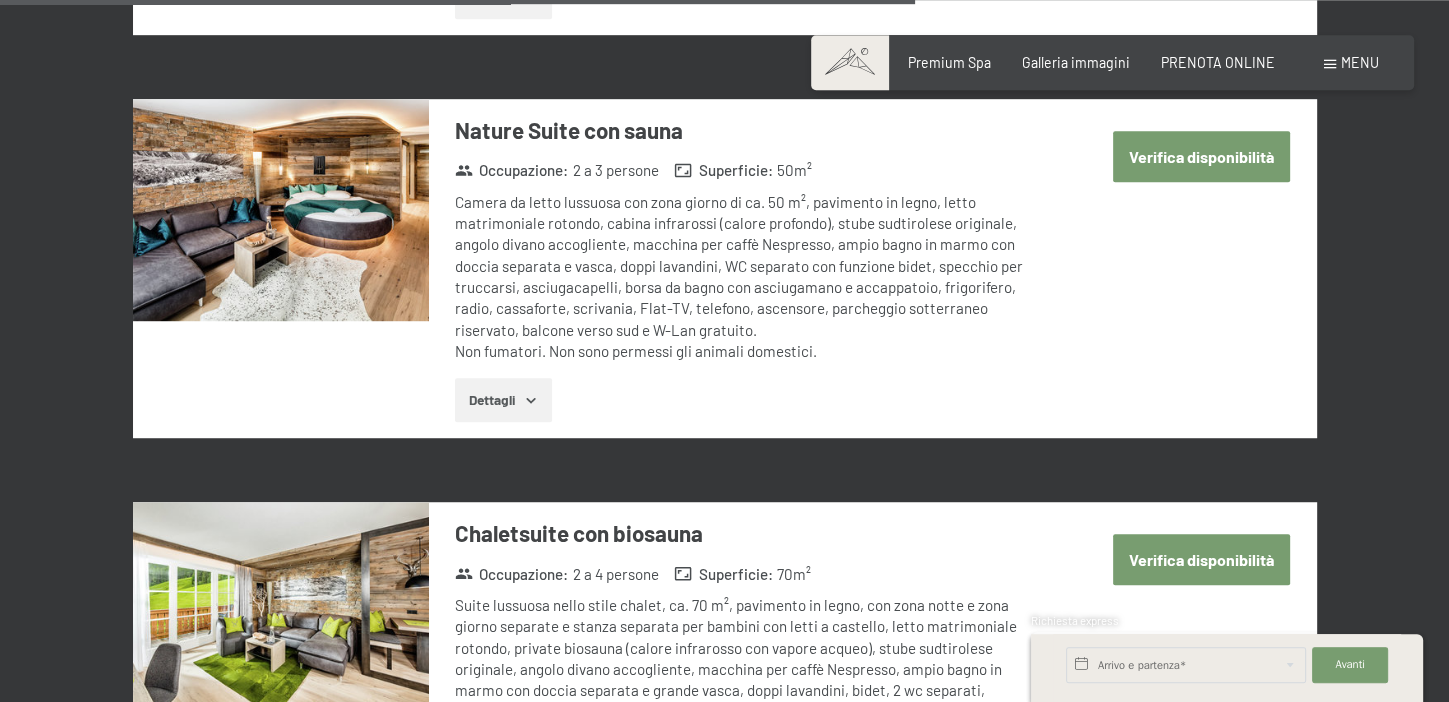 scroll, scrollTop: 4486, scrollLeft: 0, axis: vertical 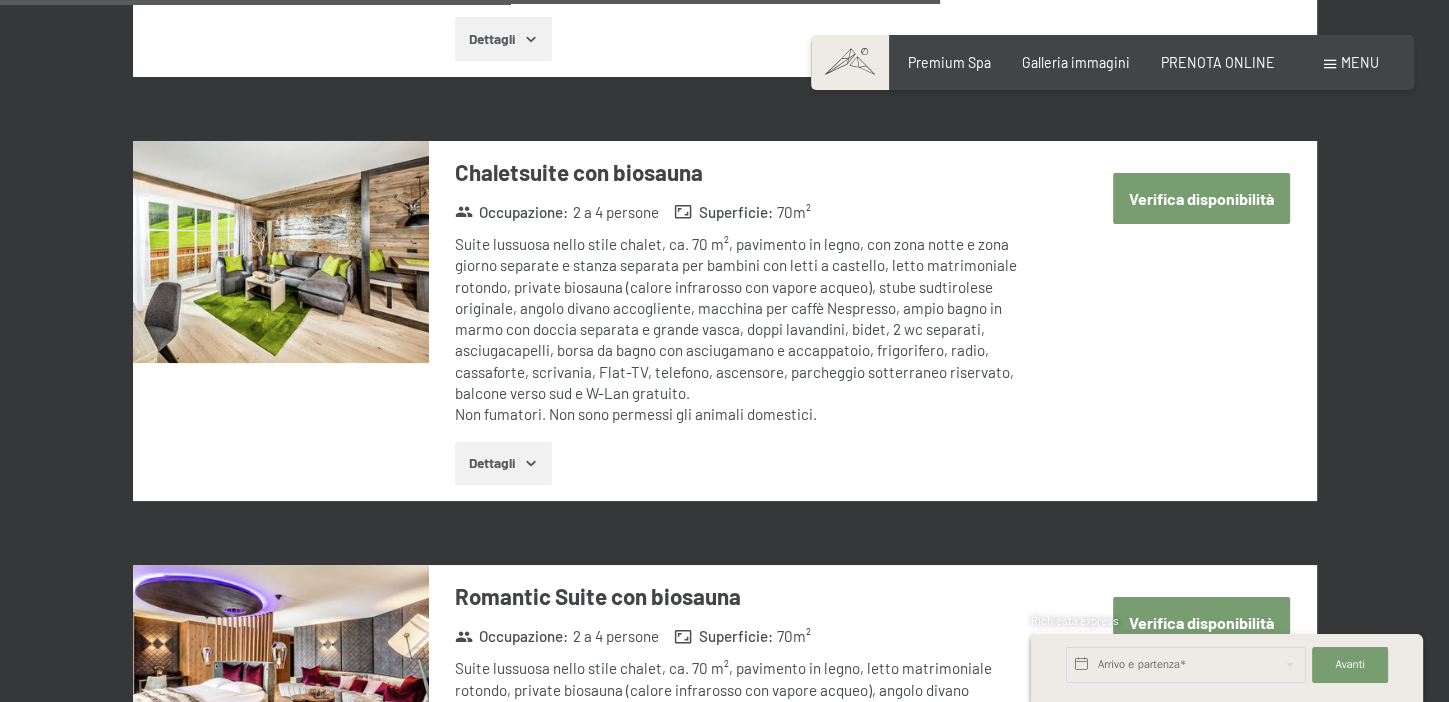 click at bounding box center [281, 252] 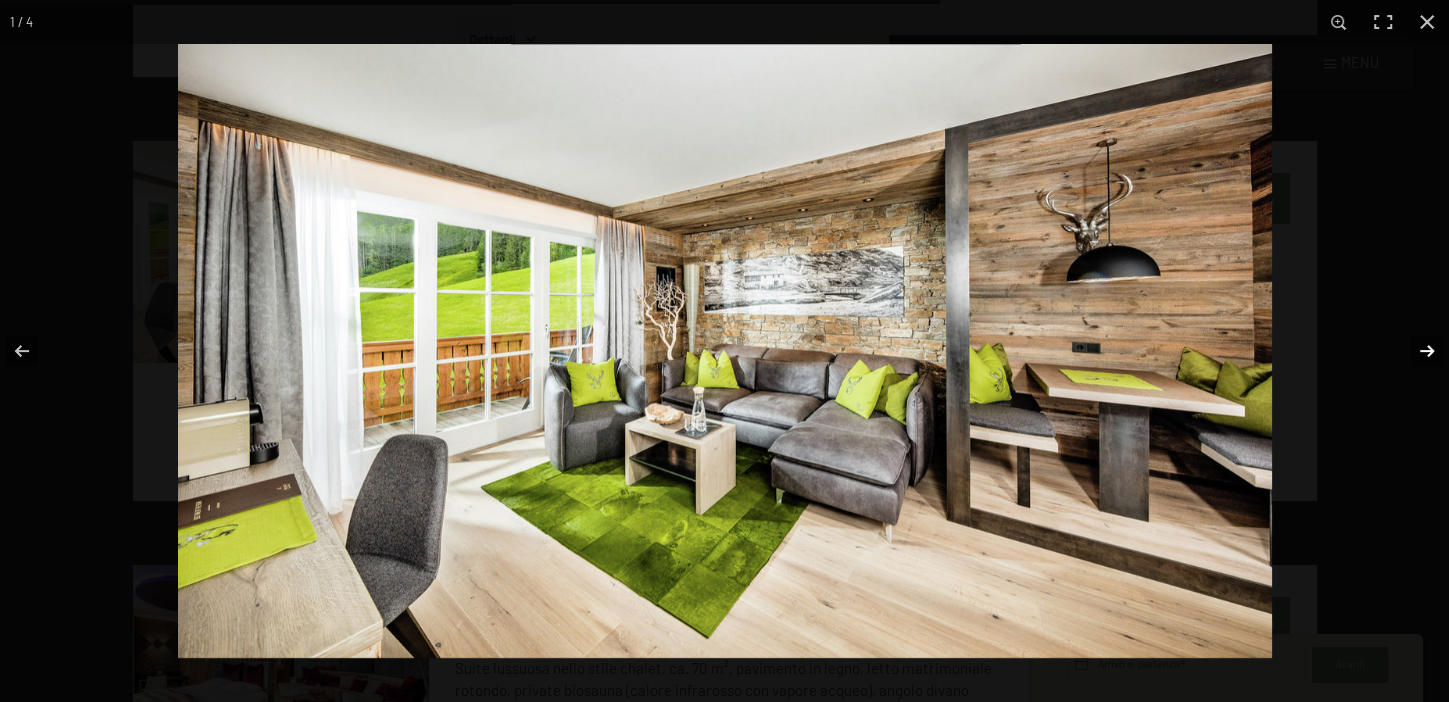 click at bounding box center (1414, 351) 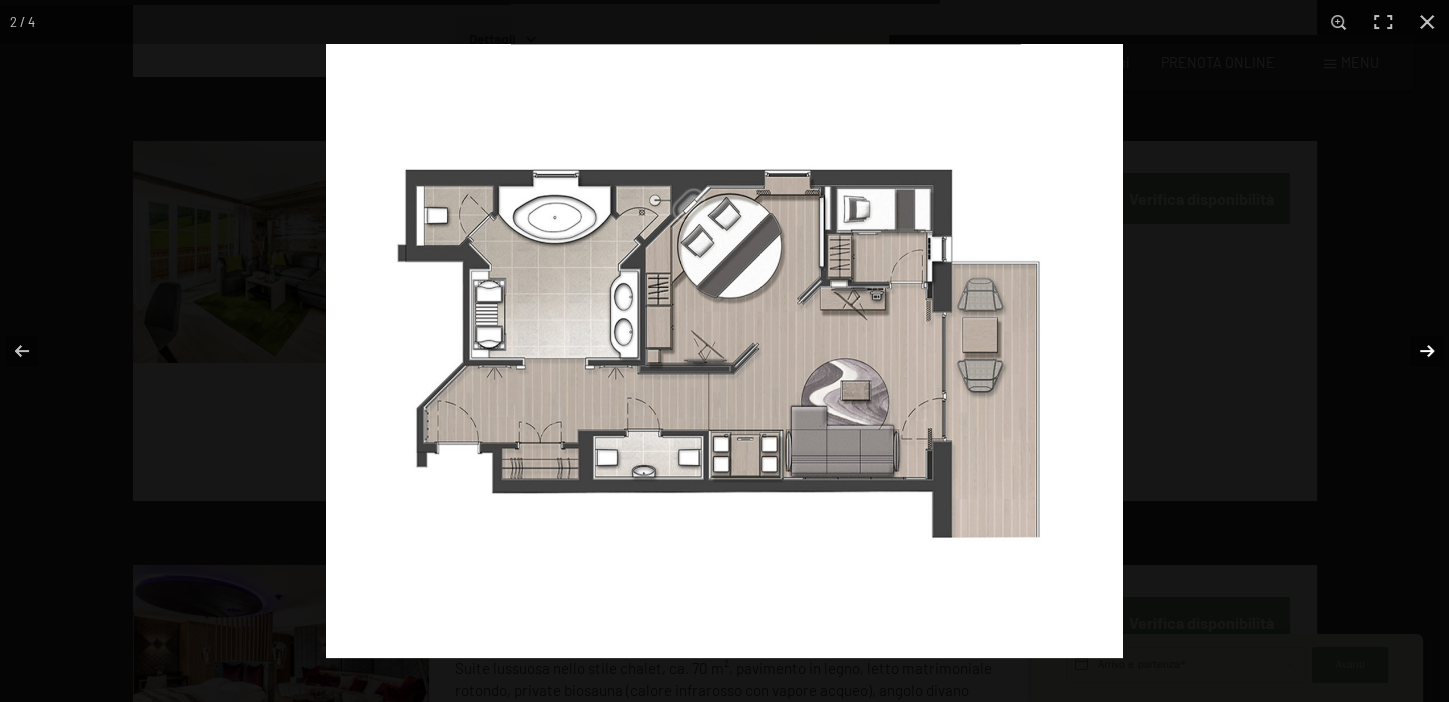click at bounding box center [1414, 351] 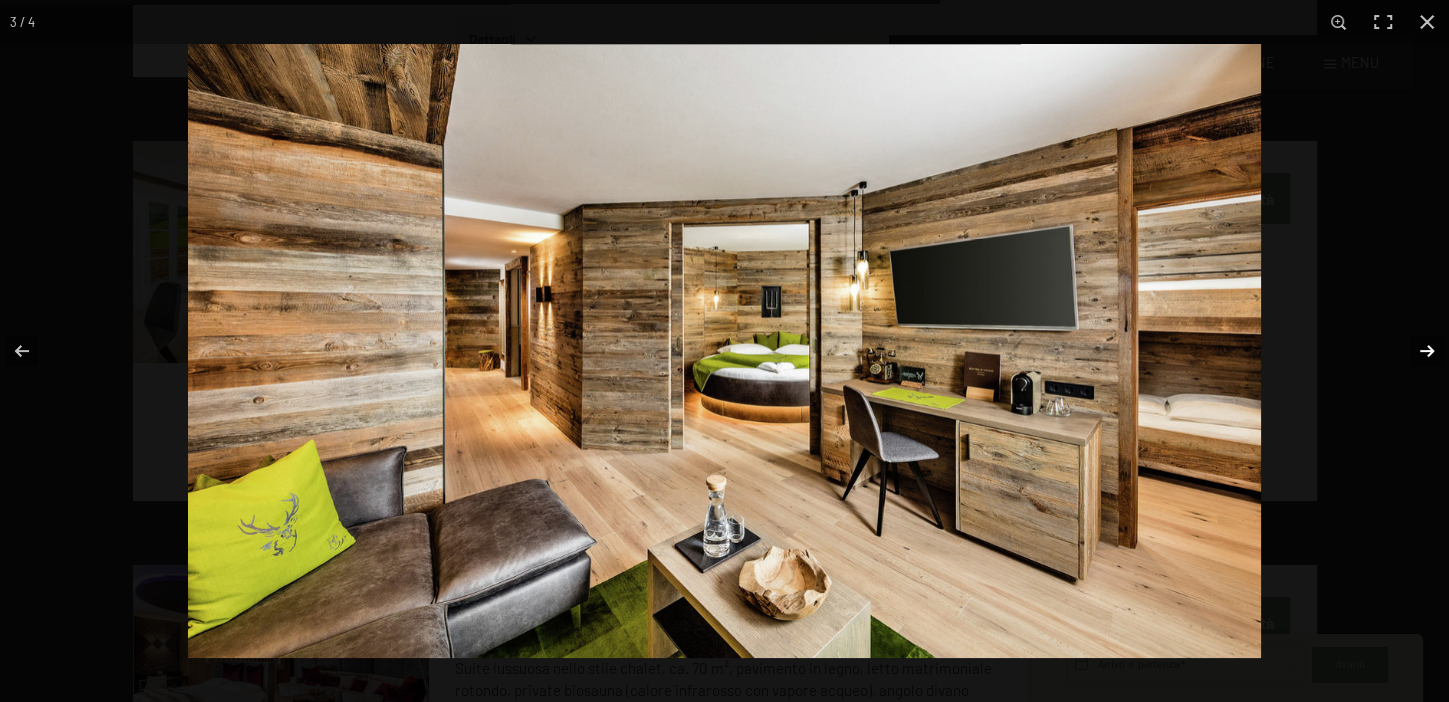 click at bounding box center [1414, 351] 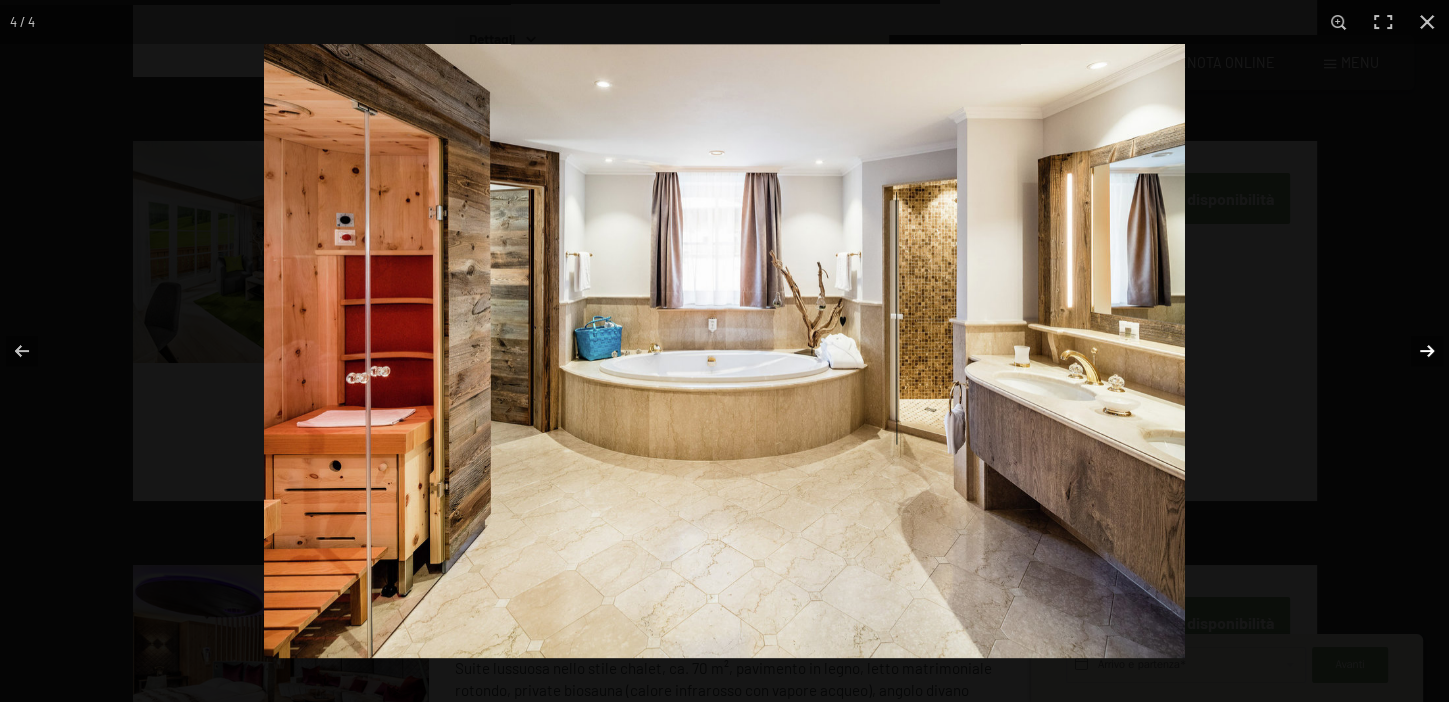click at bounding box center [1414, 351] 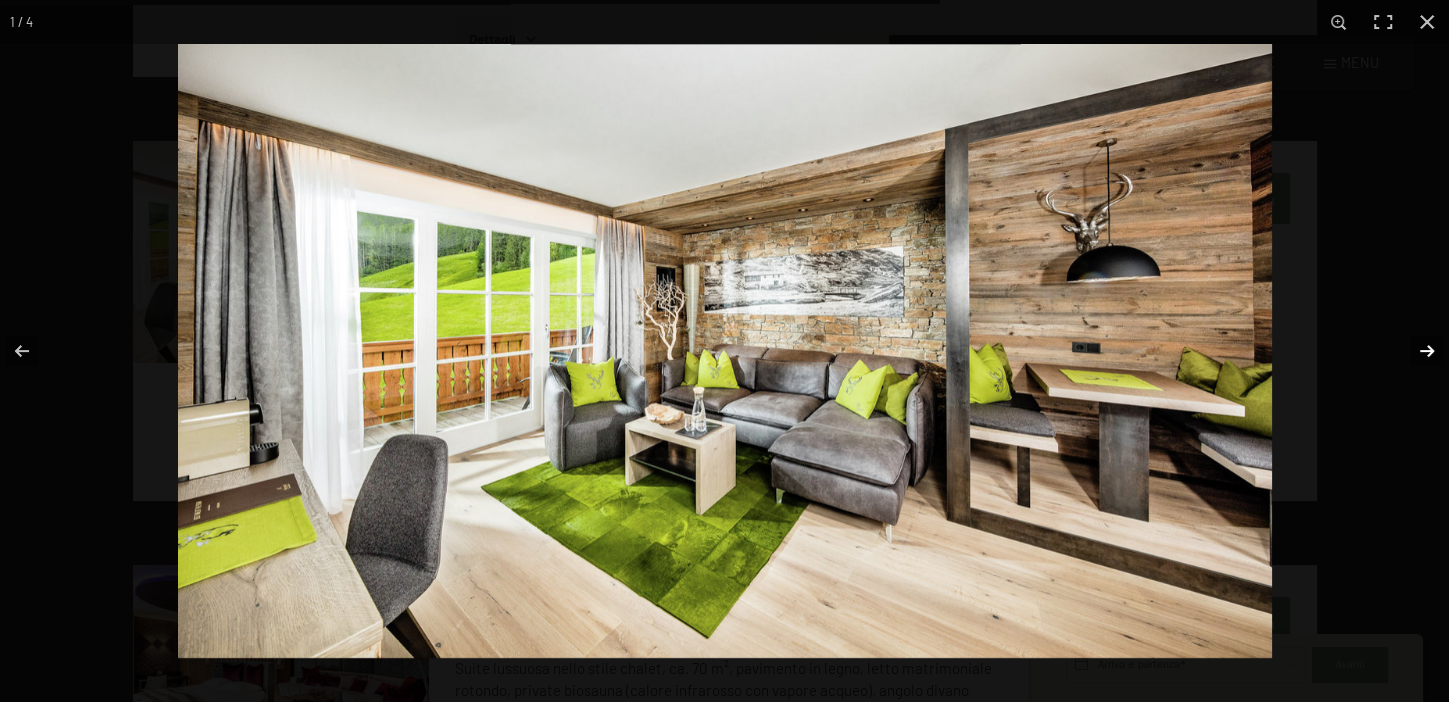 click at bounding box center [1414, 351] 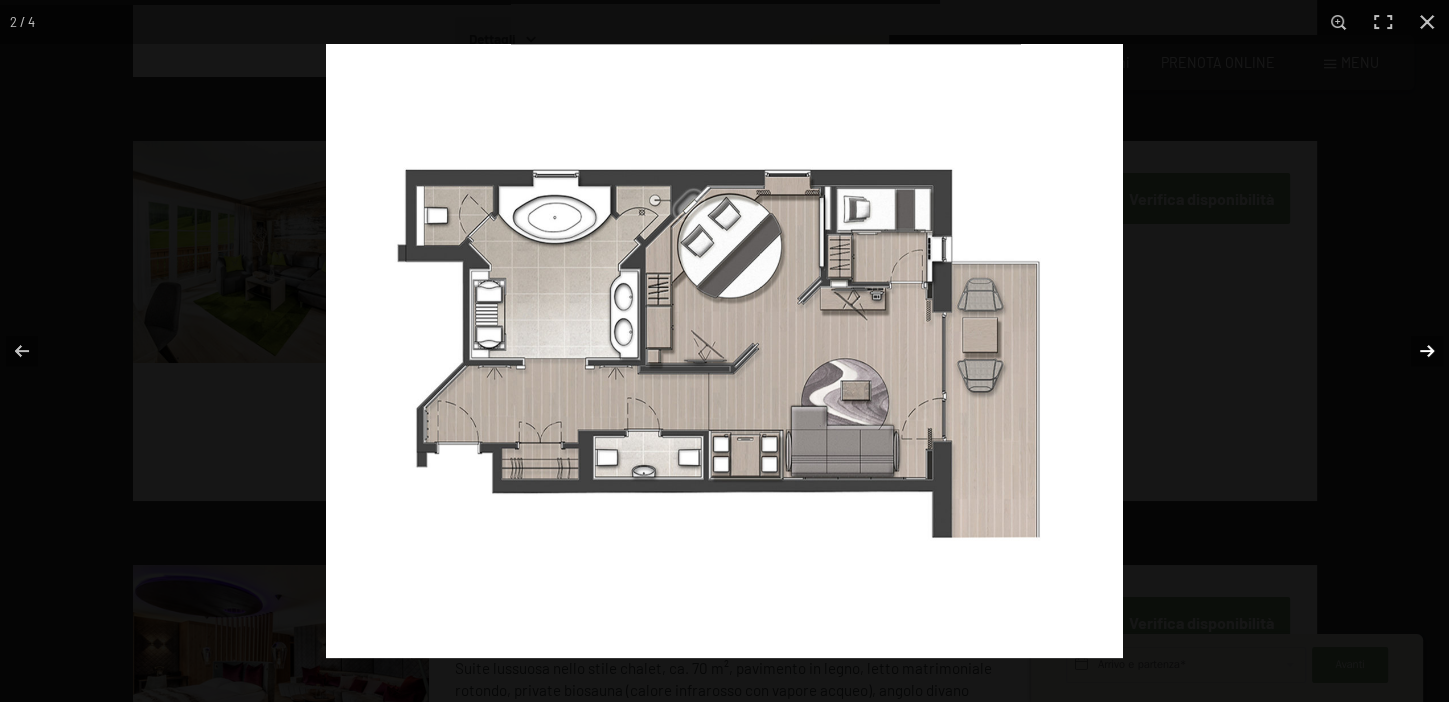 click at bounding box center (1414, 351) 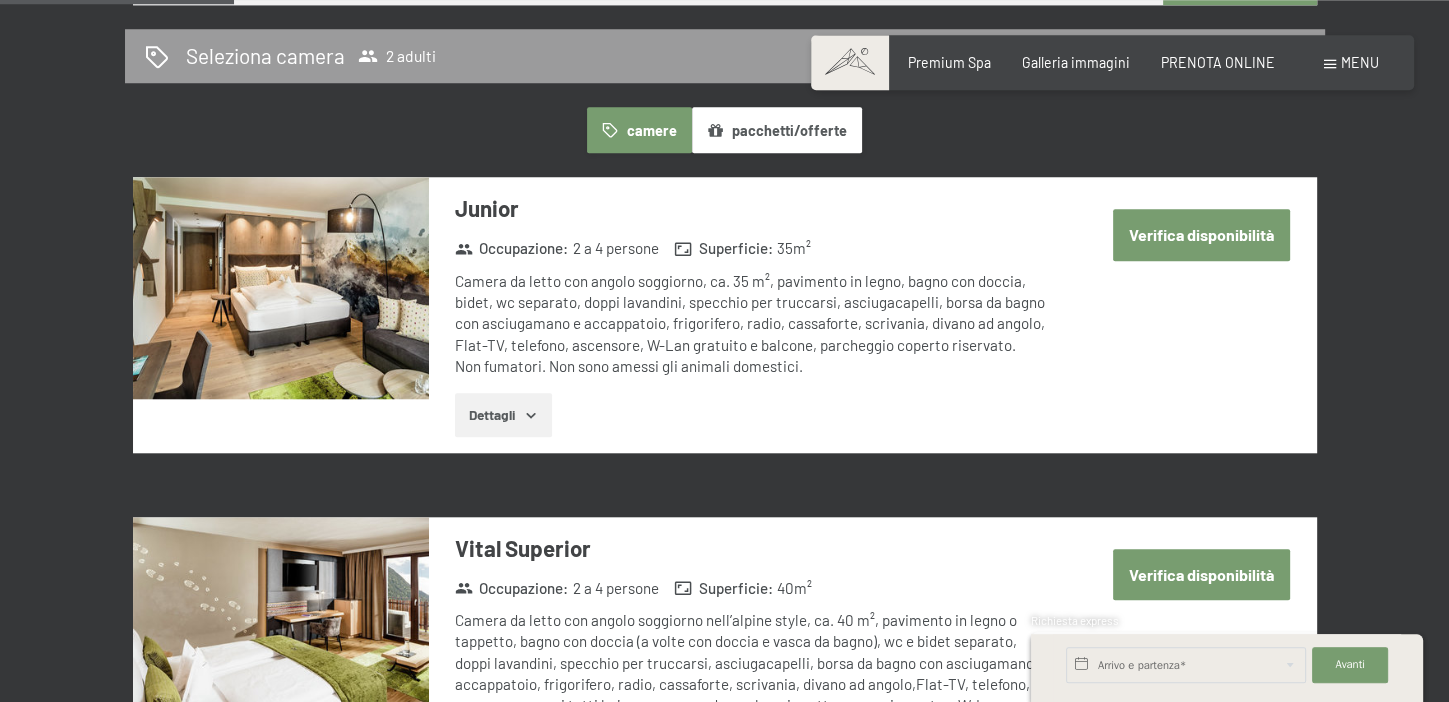 scroll, scrollTop: 896, scrollLeft: 0, axis: vertical 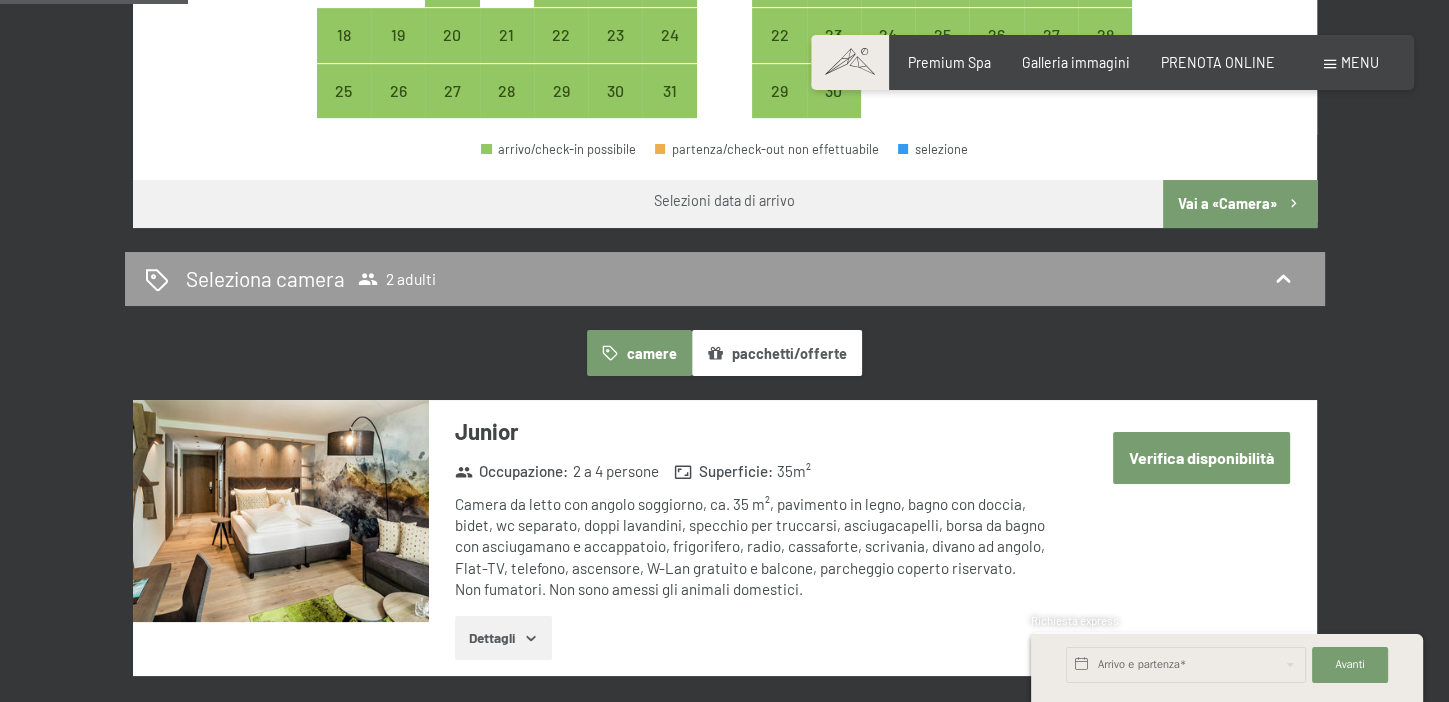 click on "Verifica disponibilità" at bounding box center [1201, 457] 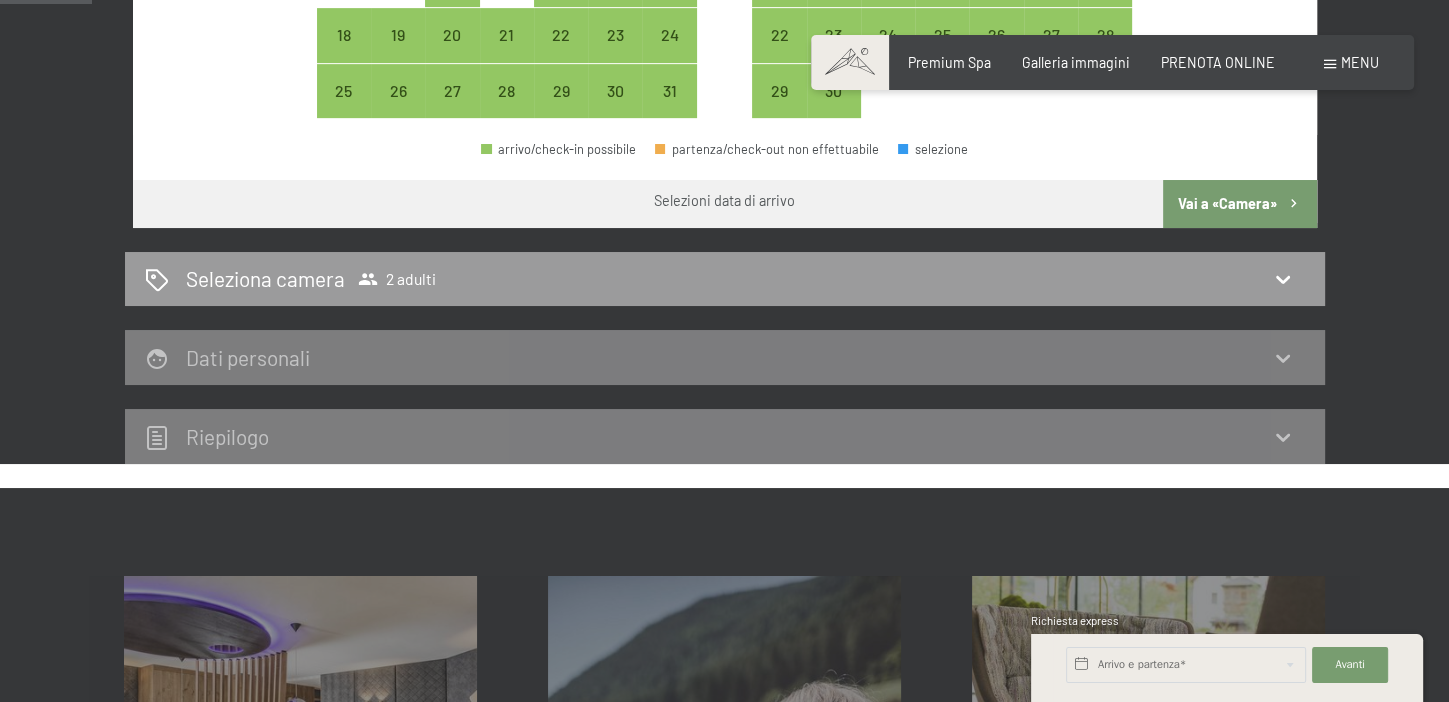 scroll, scrollTop: 434, scrollLeft: 0, axis: vertical 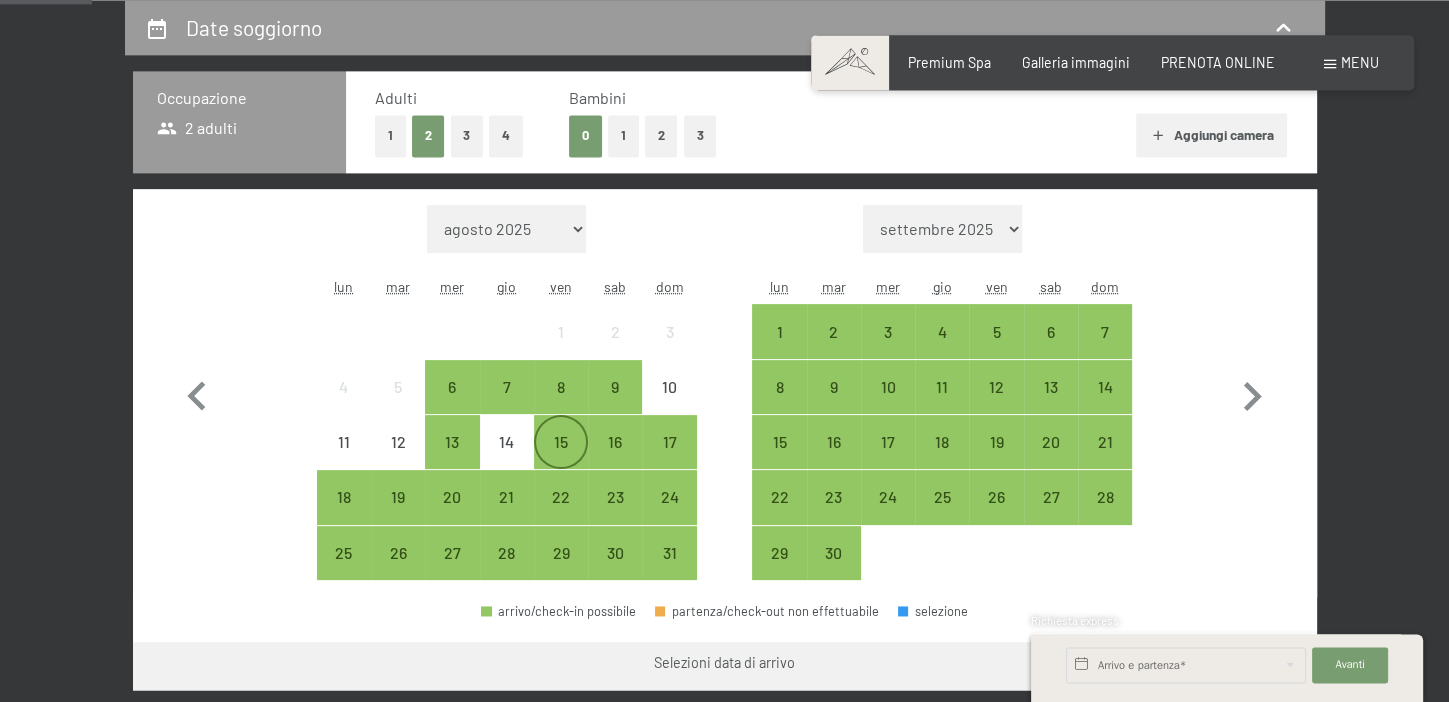 click on "15" at bounding box center [561, 459] 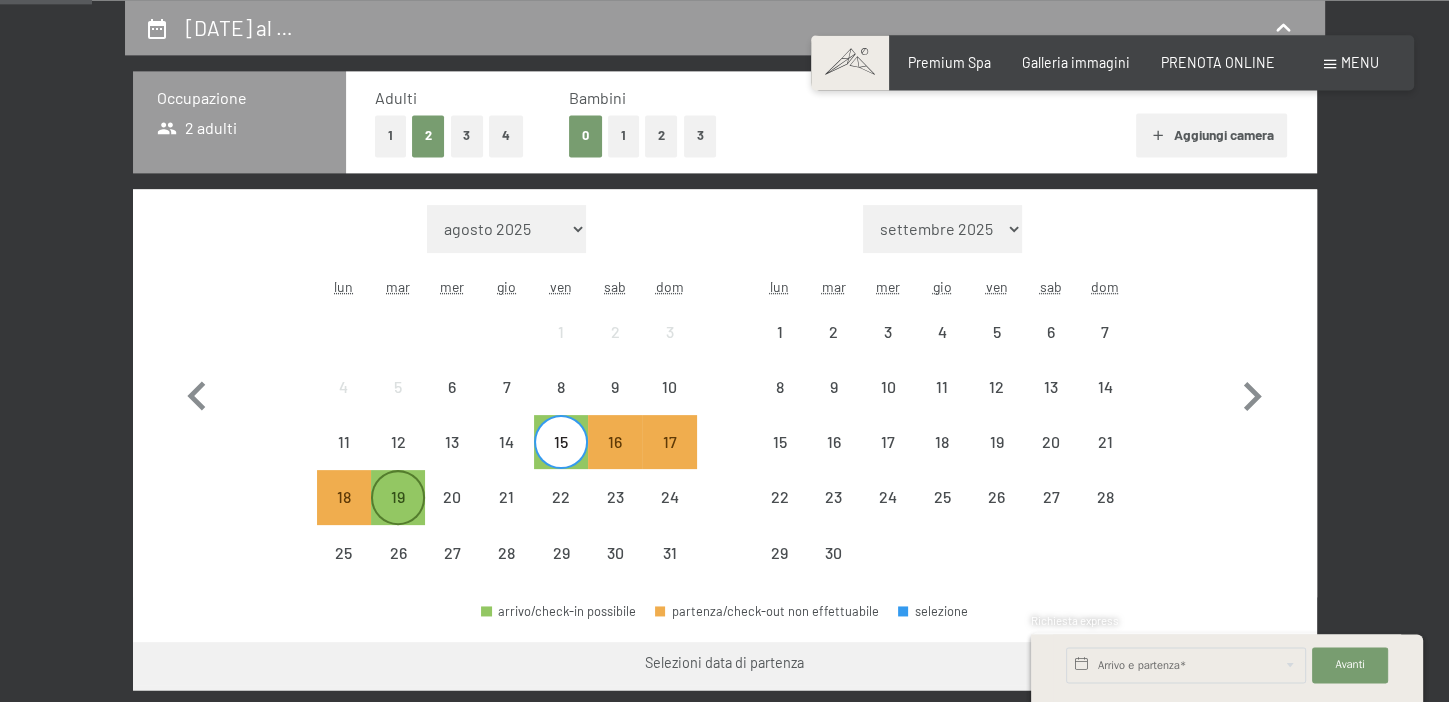 click on "19" at bounding box center (398, 514) 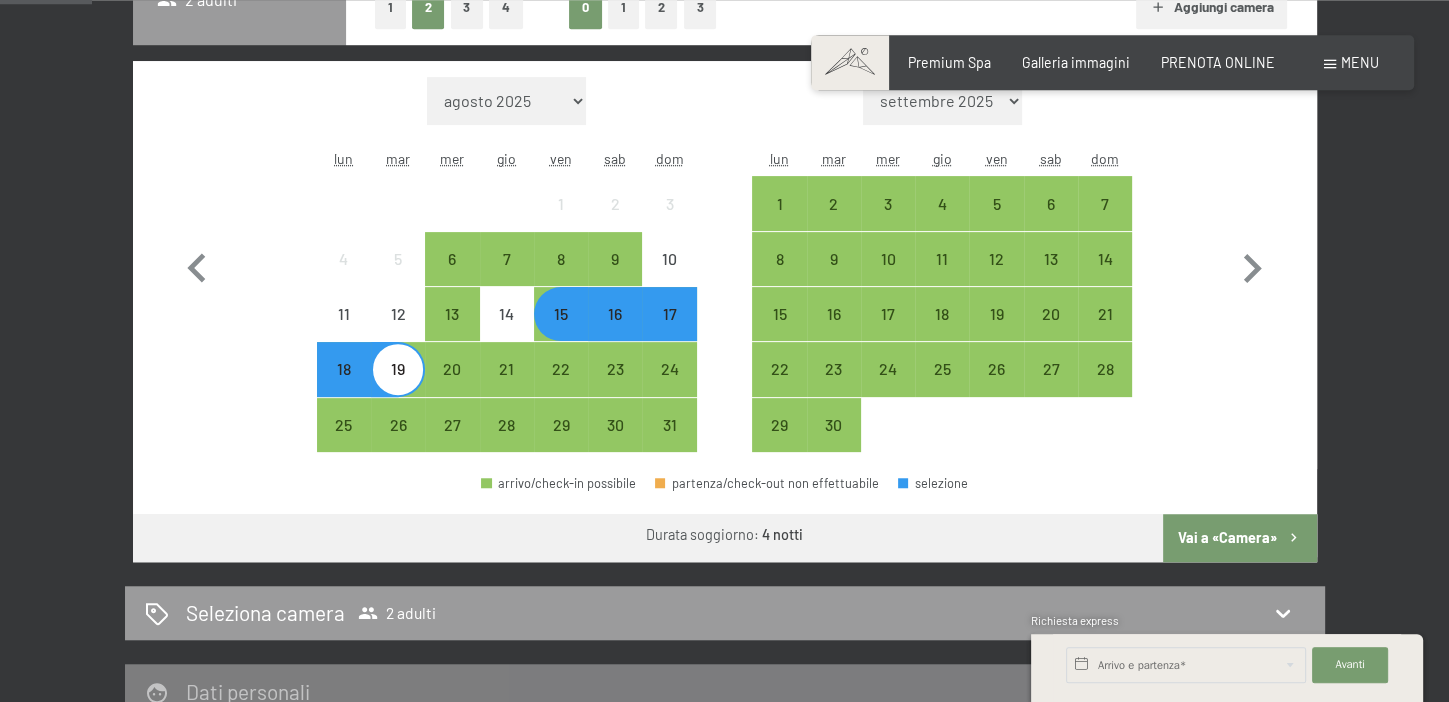 scroll, scrollTop: 751, scrollLeft: 0, axis: vertical 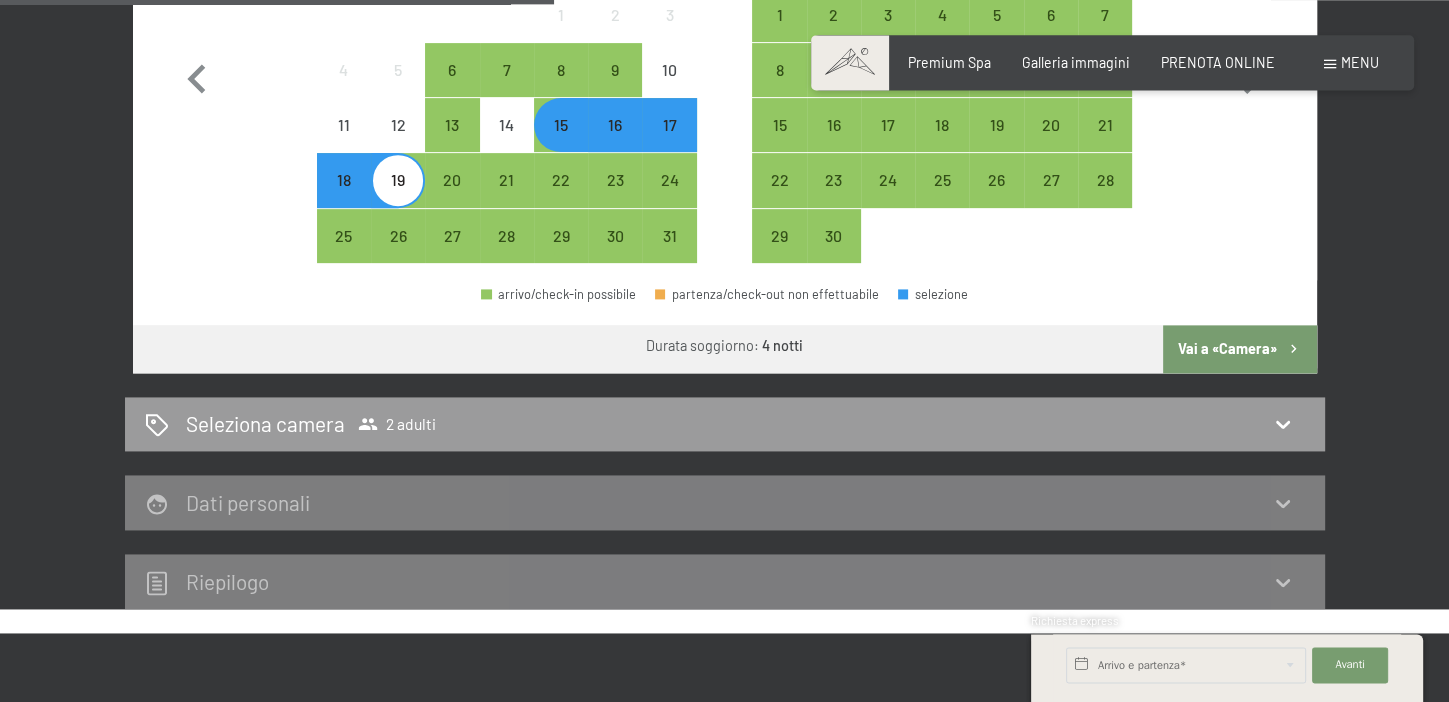 click on "Vai a «Camera»" at bounding box center [1239, 349] 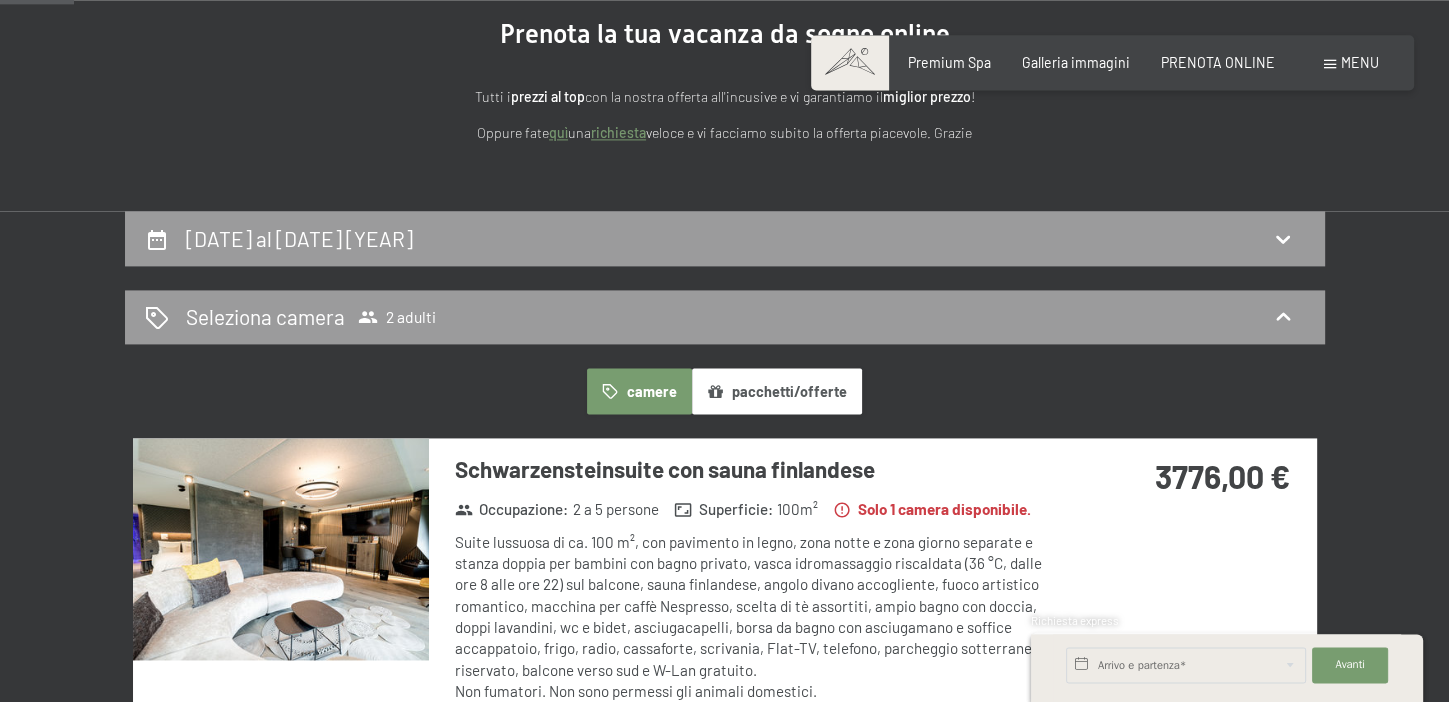 scroll, scrollTop: 0, scrollLeft: 0, axis: both 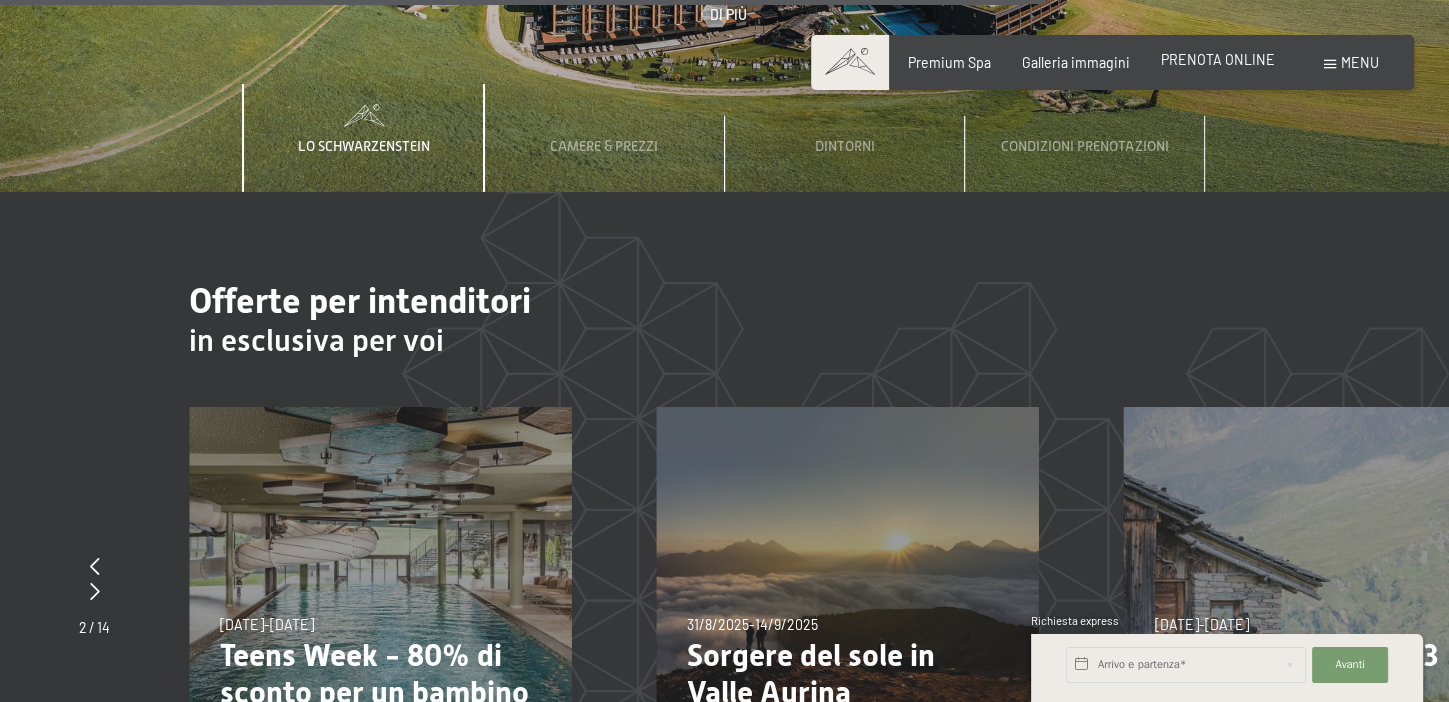 click on "PRENOTA ONLINE" at bounding box center [1218, 59] 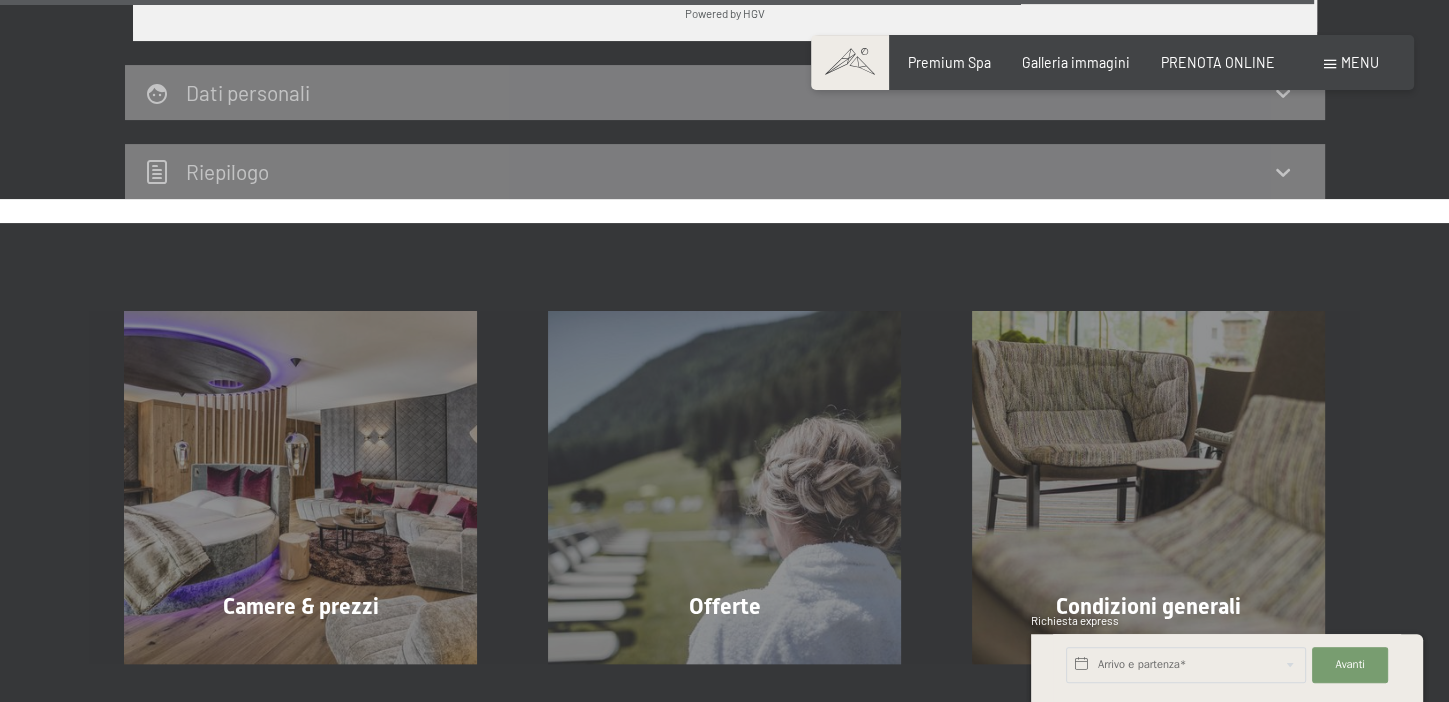 scroll, scrollTop: 6281, scrollLeft: 0, axis: vertical 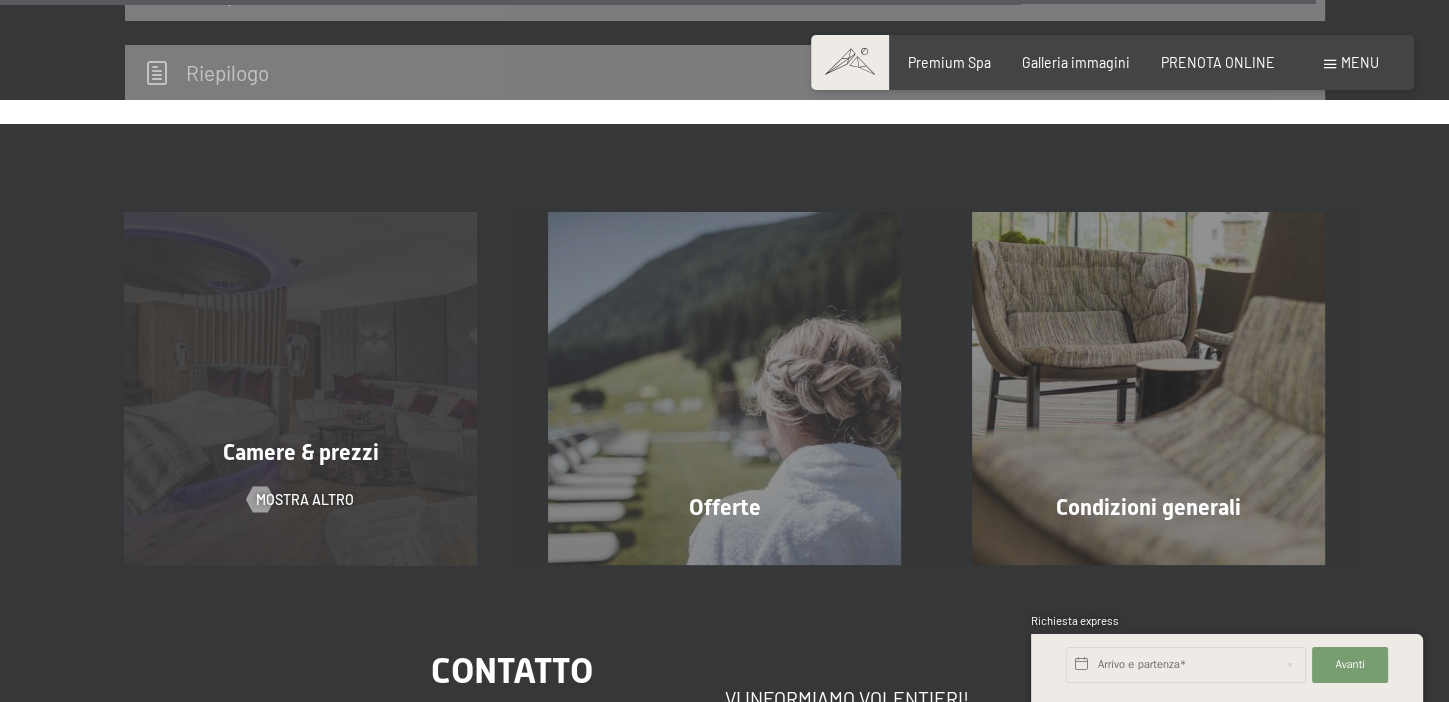 click on "Camere & prezzi           mostra altro" at bounding box center [301, 388] 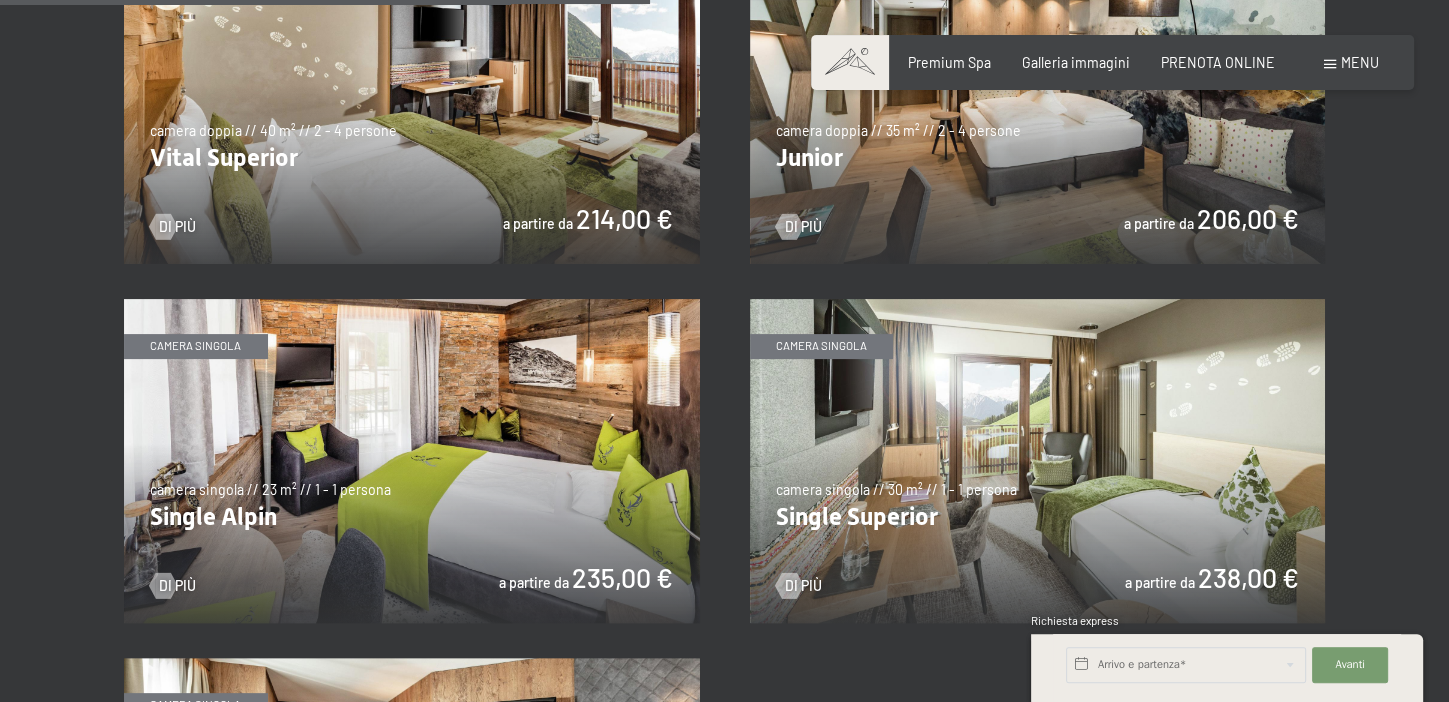 scroll, scrollTop: 2534, scrollLeft: 0, axis: vertical 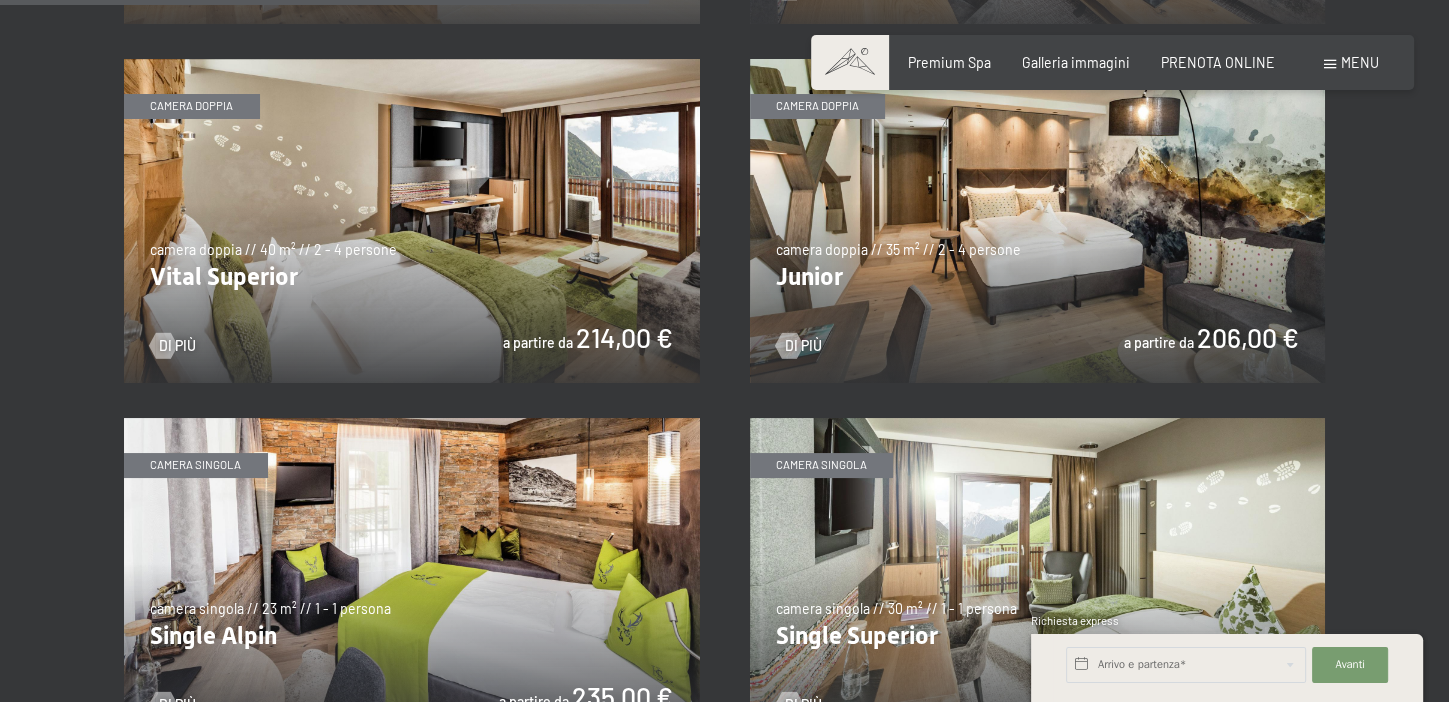 click at bounding box center [412, 221] 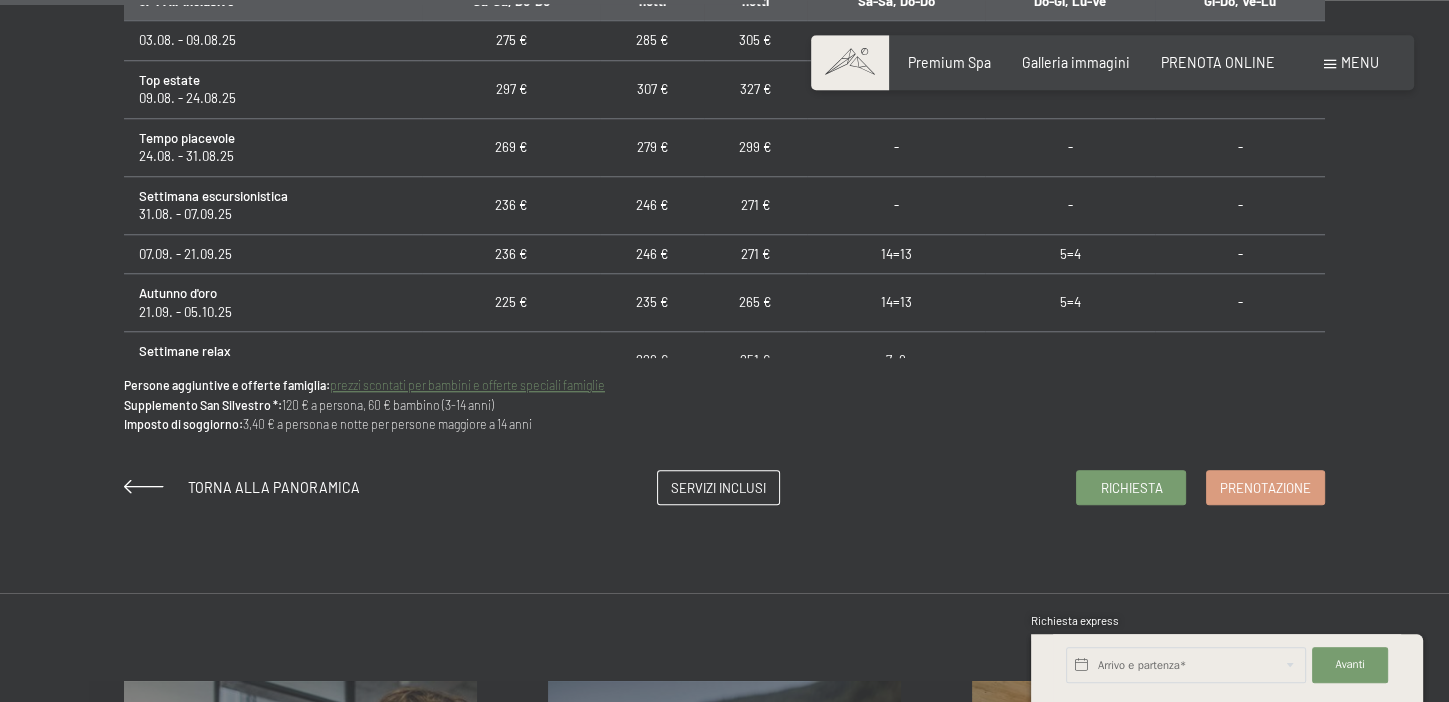scroll, scrollTop: 1372, scrollLeft: 0, axis: vertical 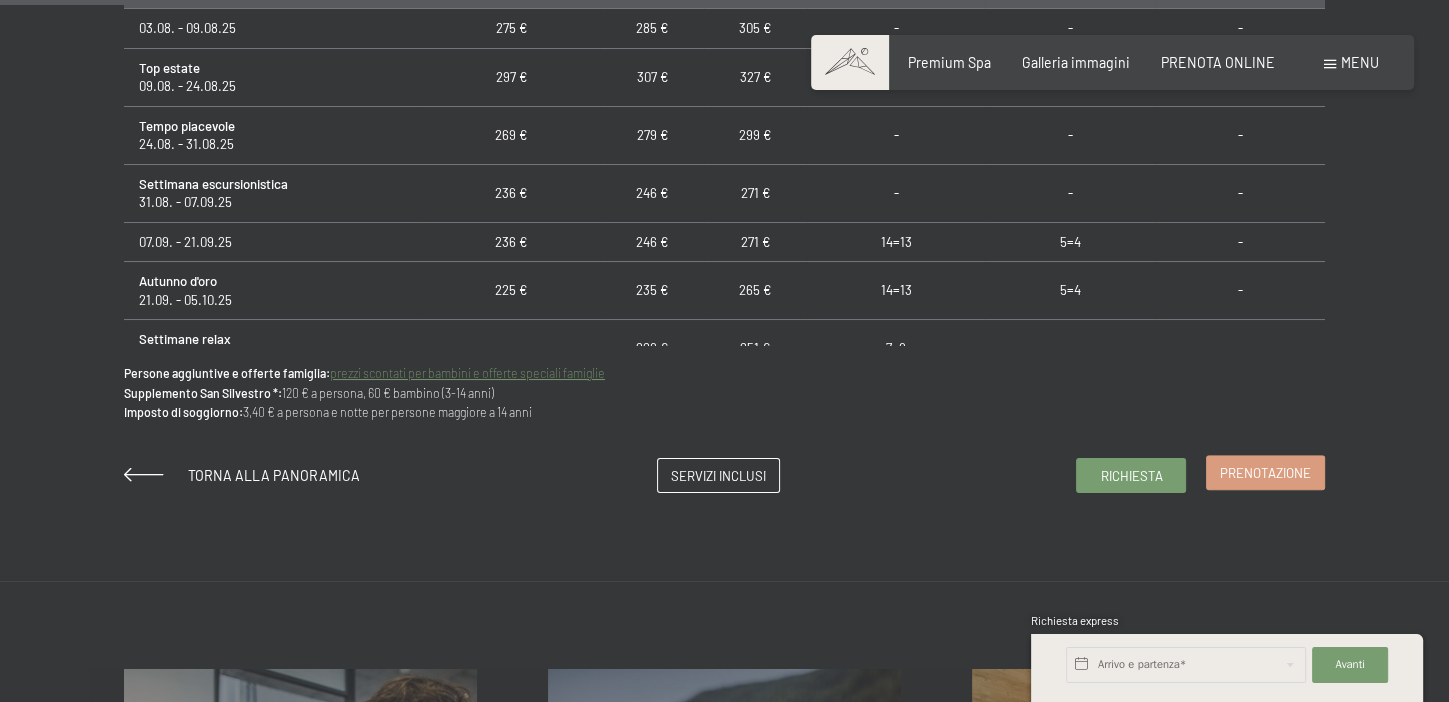 click on "Prenotazione" at bounding box center (1265, 473) 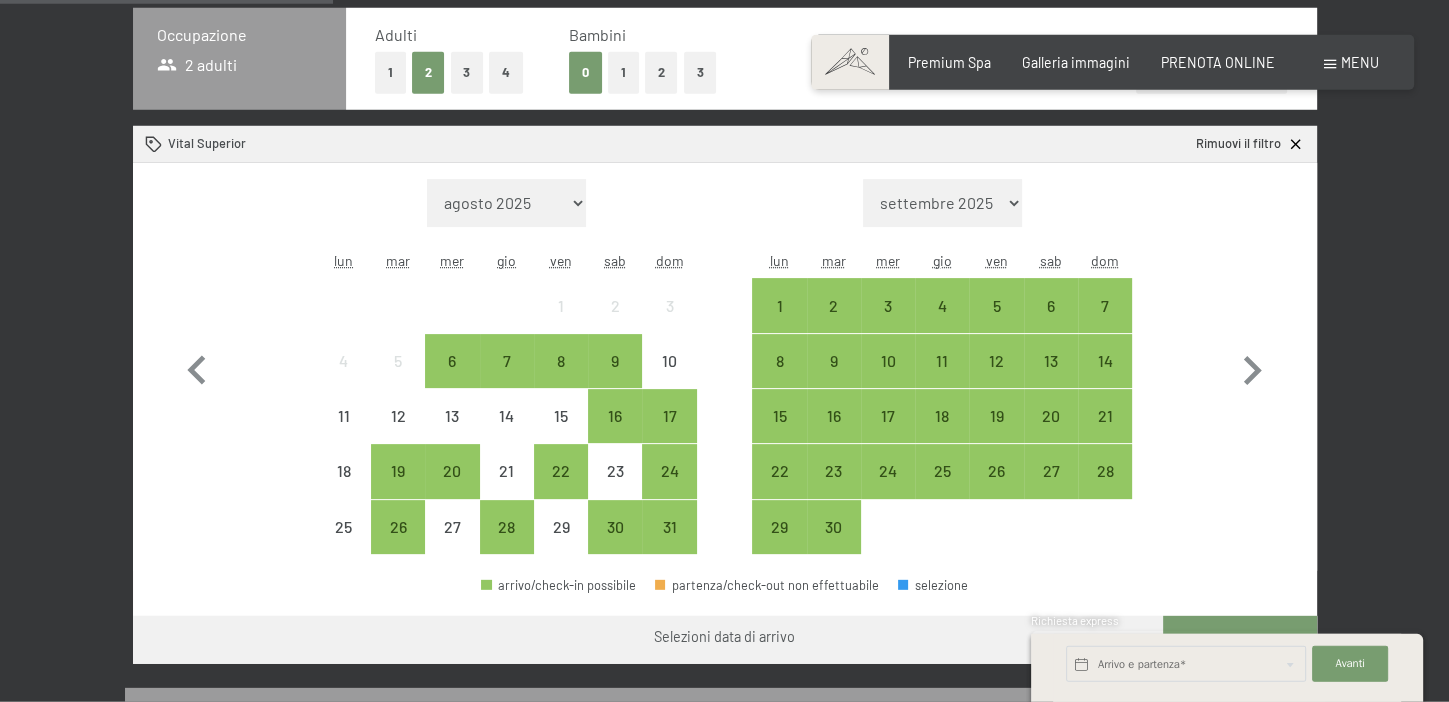 scroll, scrollTop: 528, scrollLeft: 0, axis: vertical 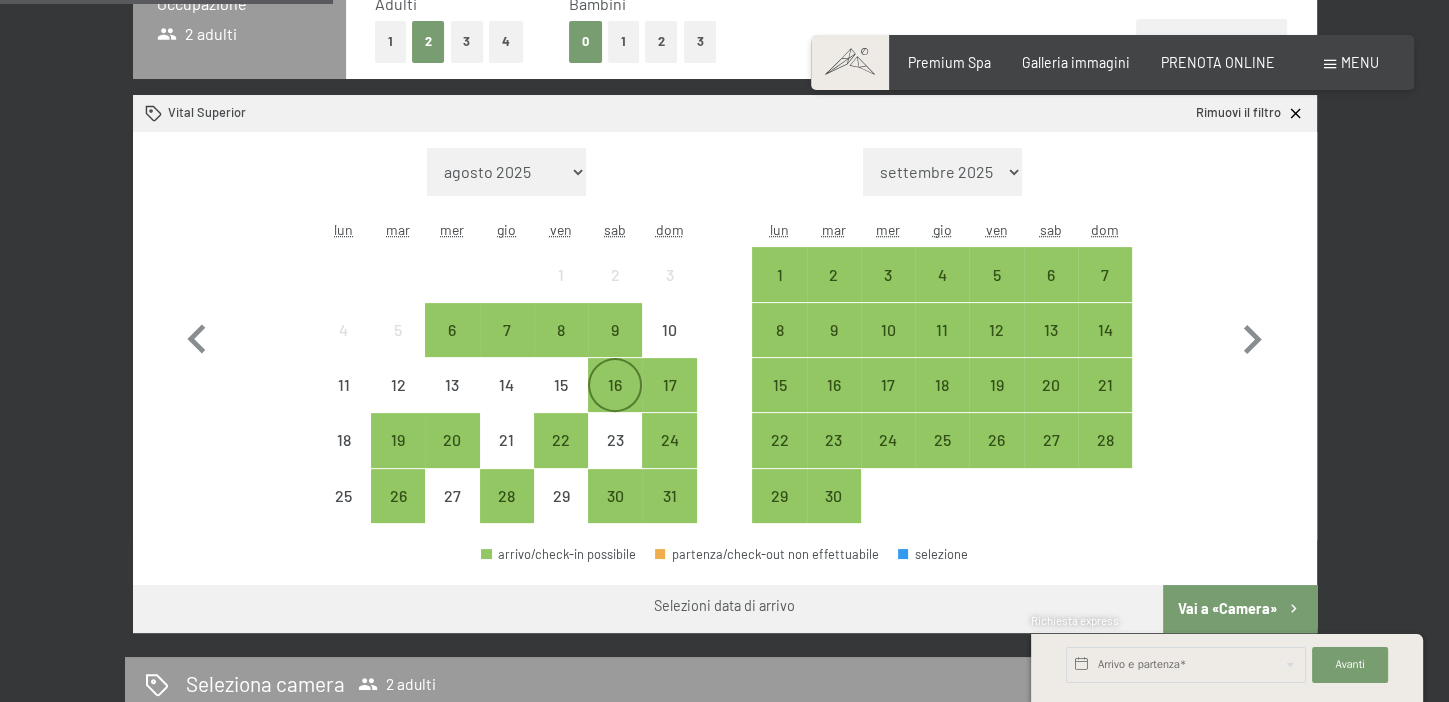 click on "16" at bounding box center [615, 402] 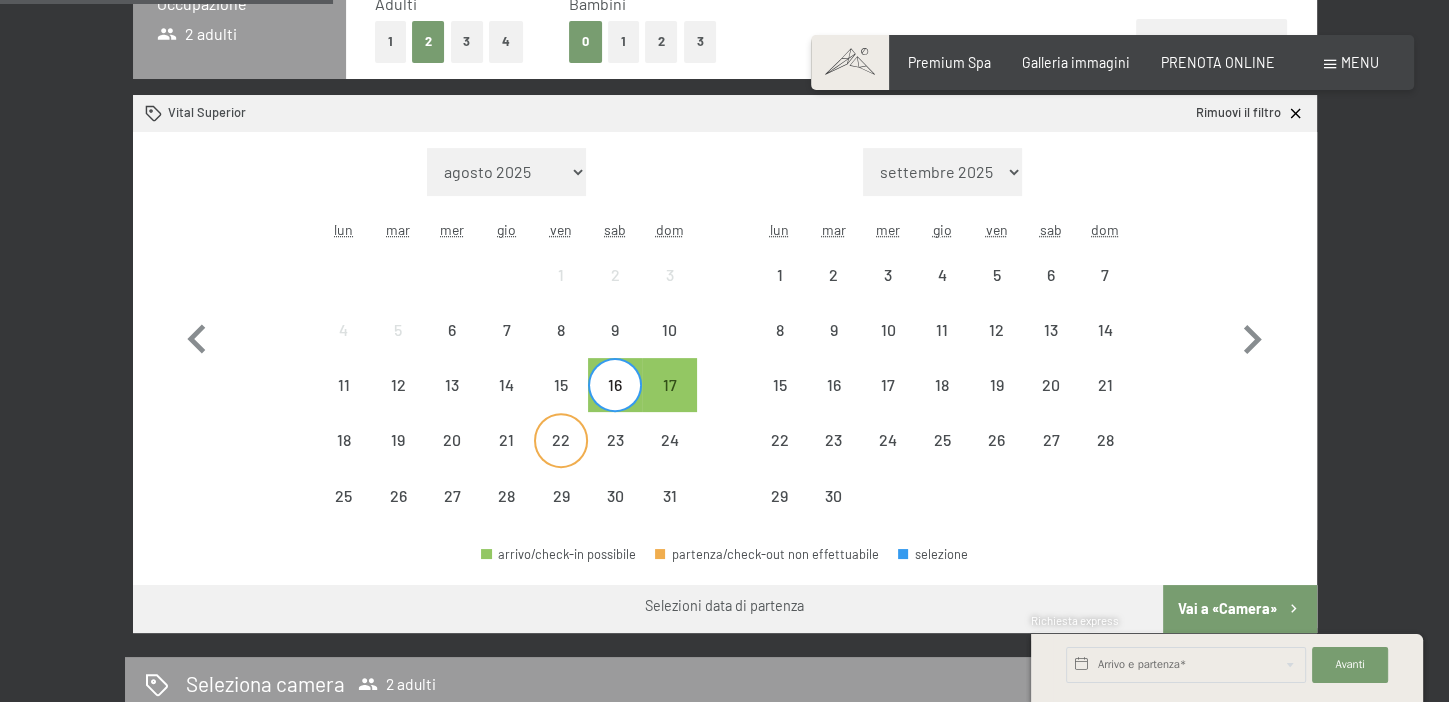 click on "22" at bounding box center [561, 457] 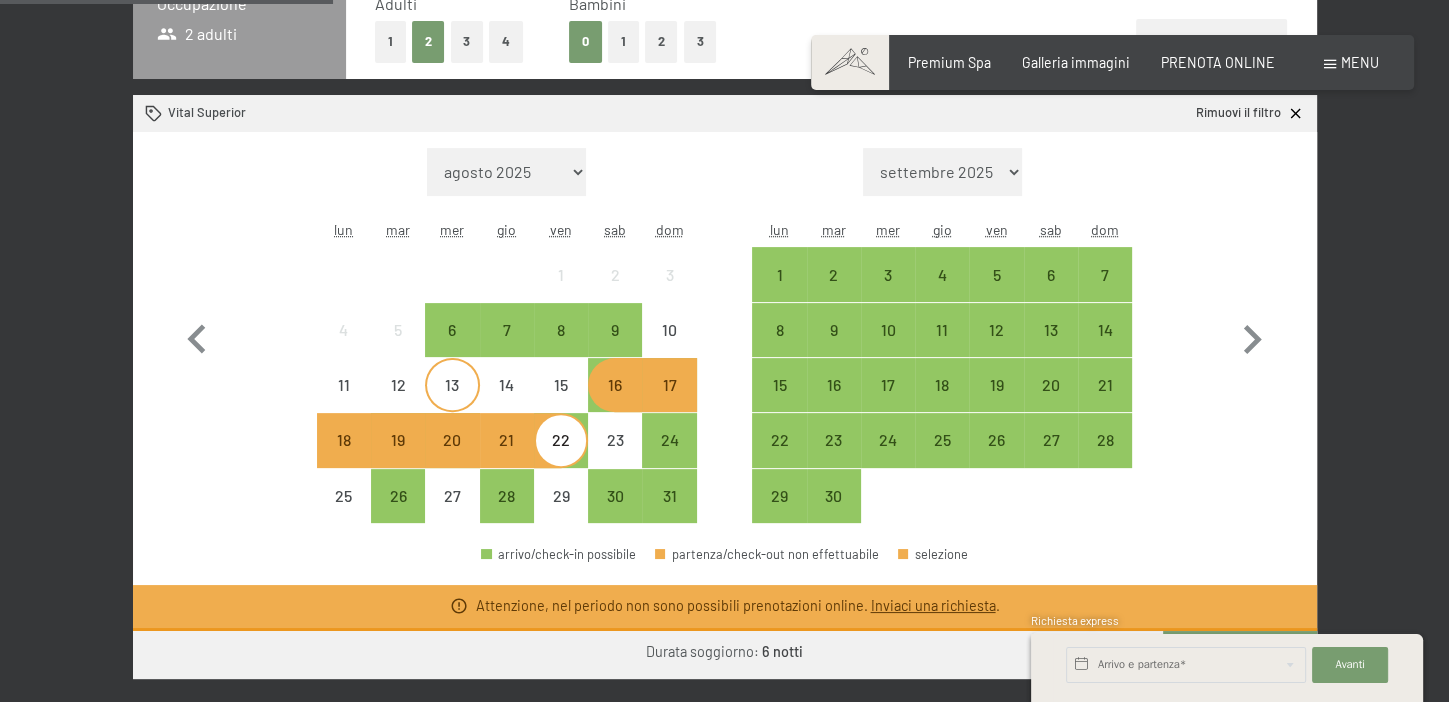 click on "13" at bounding box center (452, 402) 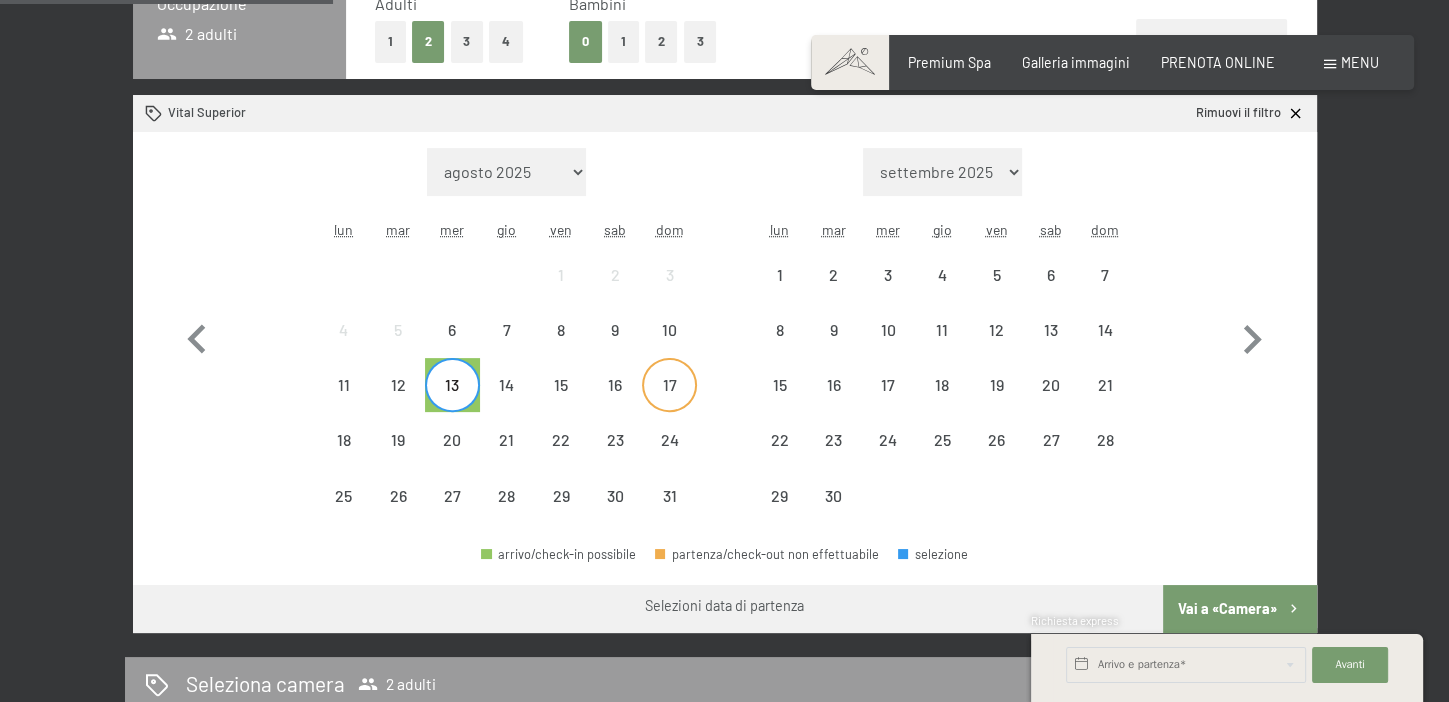 click on "17" at bounding box center (669, 402) 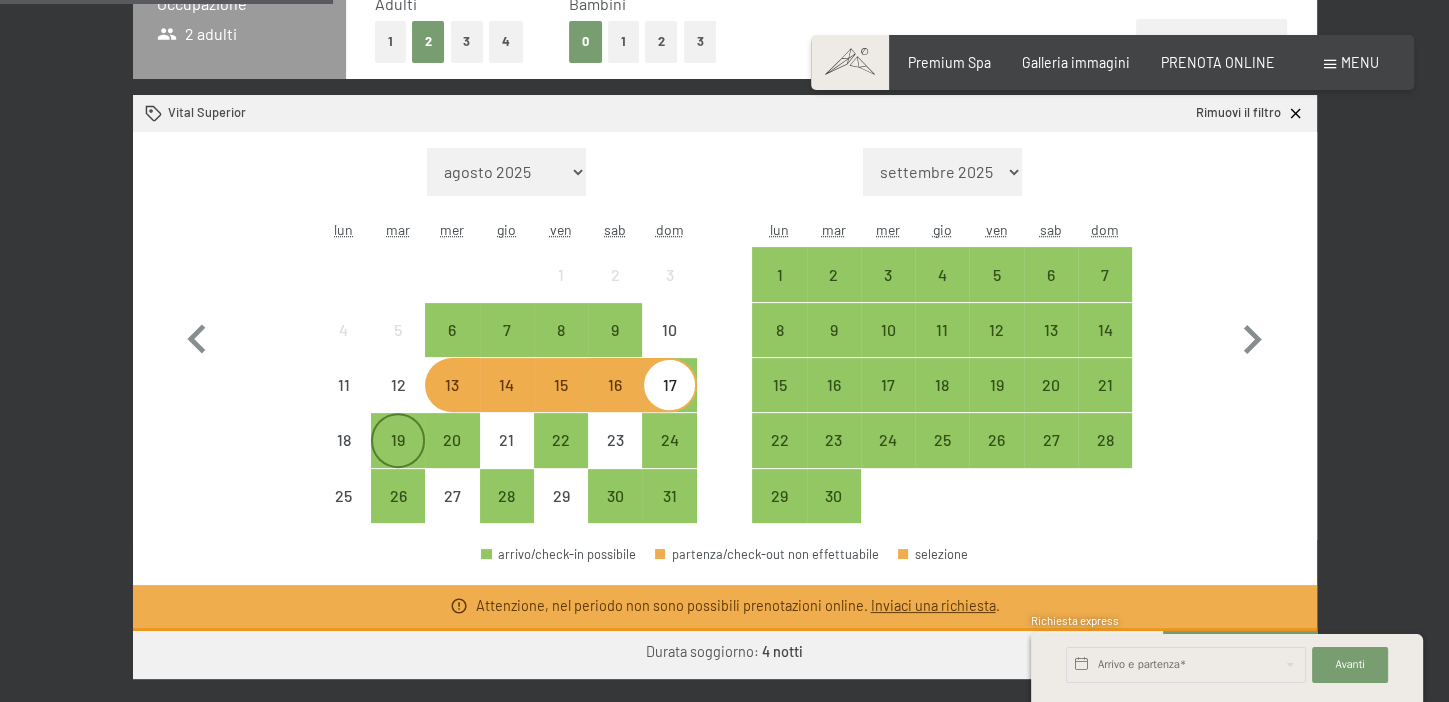 click on "19" at bounding box center [398, 457] 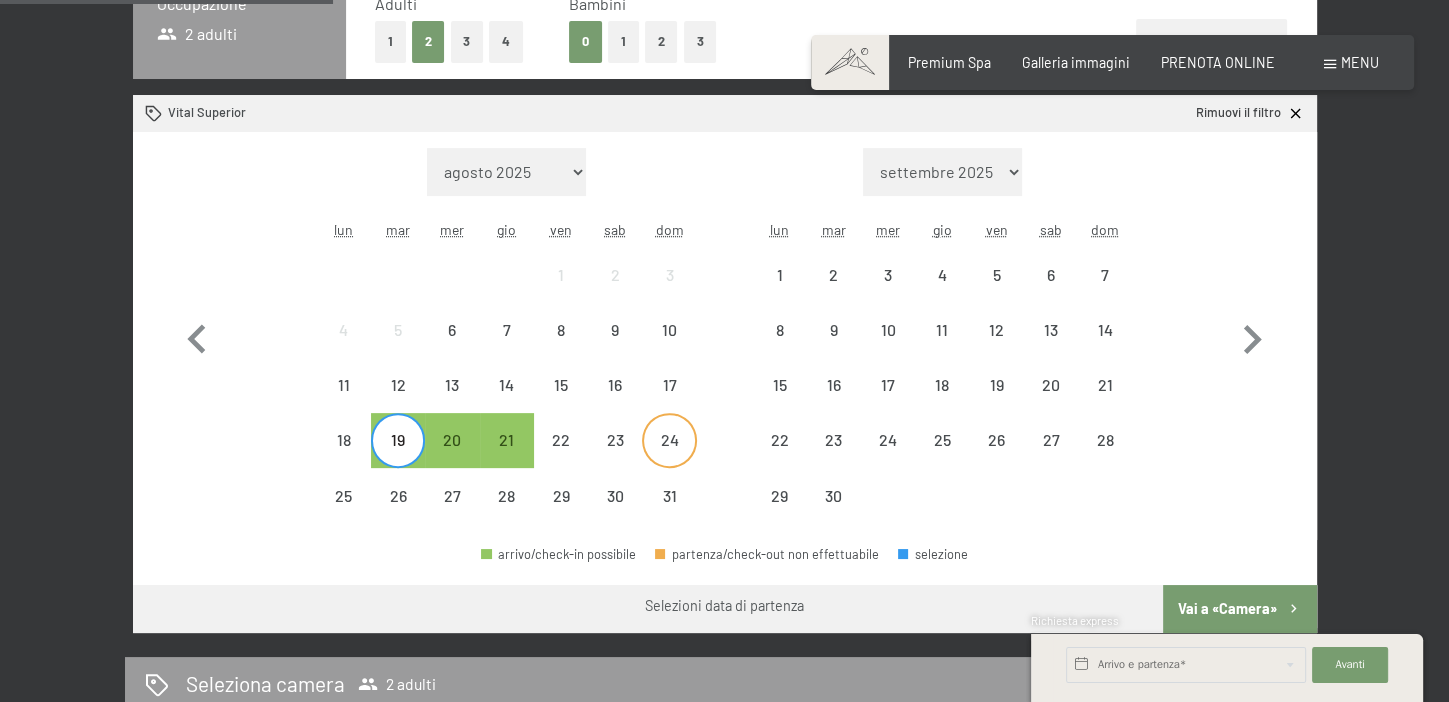click on "24" at bounding box center (669, 457) 